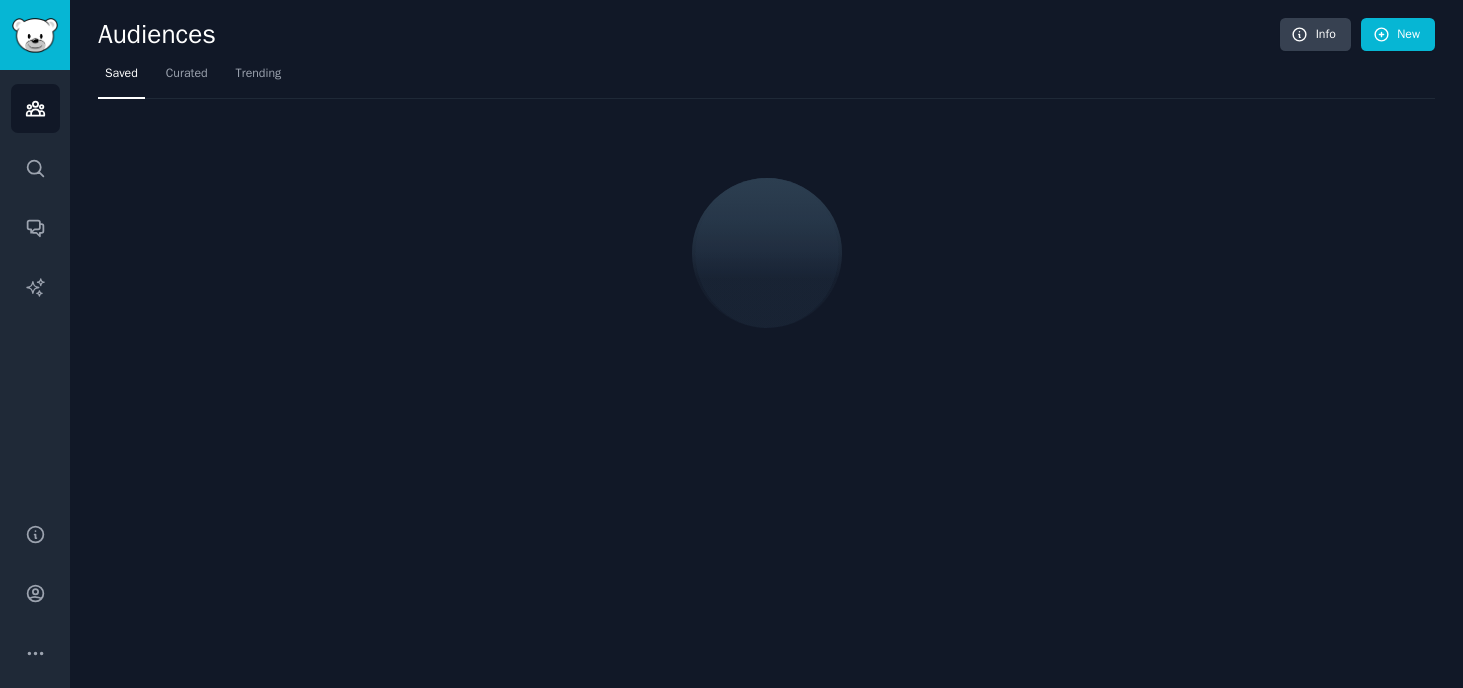scroll, scrollTop: 0, scrollLeft: 0, axis: both 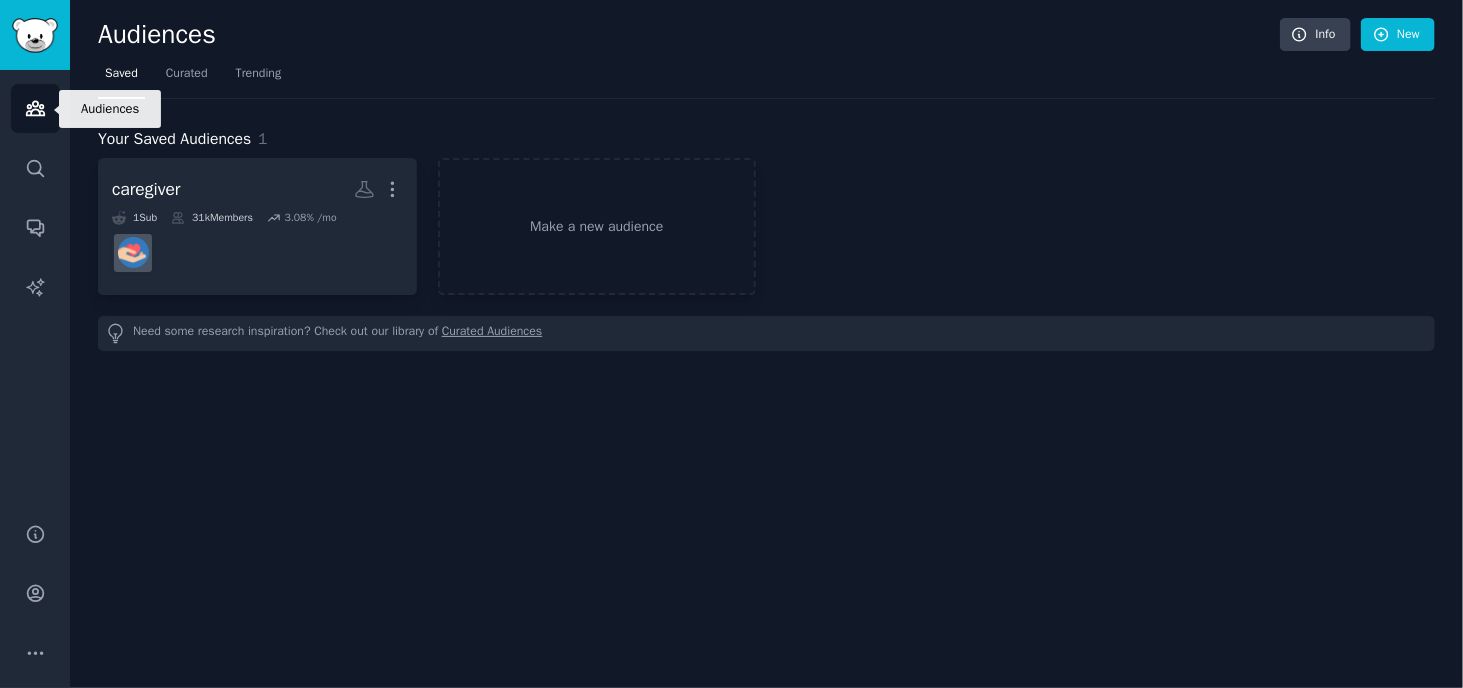 click on "Audiences" at bounding box center (35, 108) 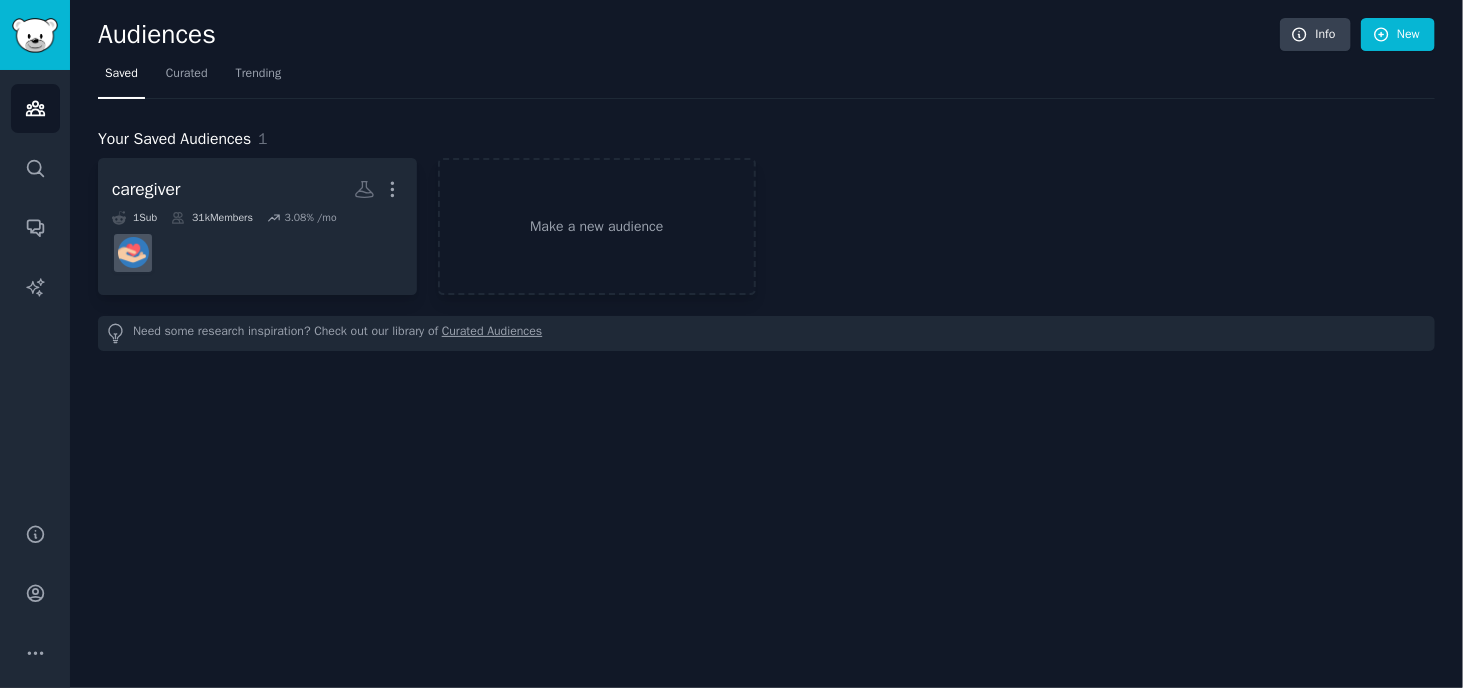 click on "Audiences Search Conversations AI Reports" at bounding box center [35, 284] 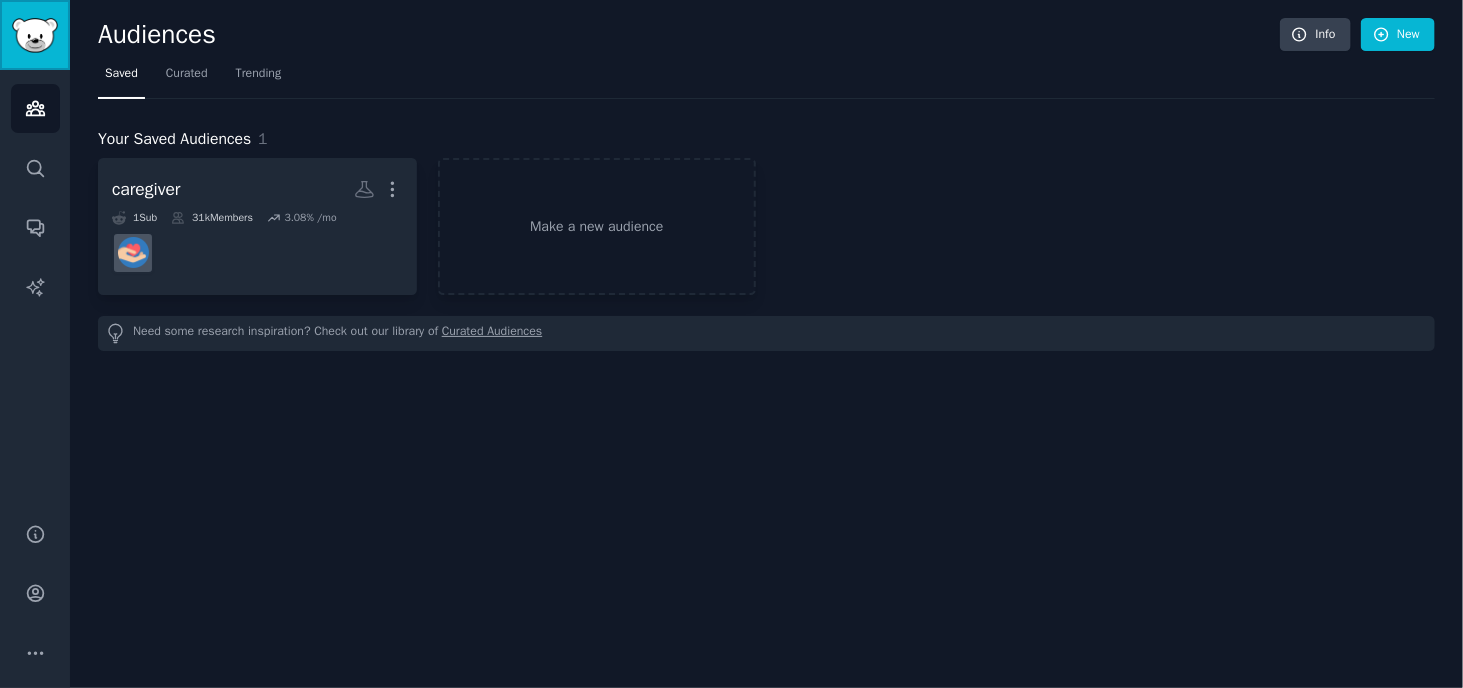 click at bounding box center [35, 35] 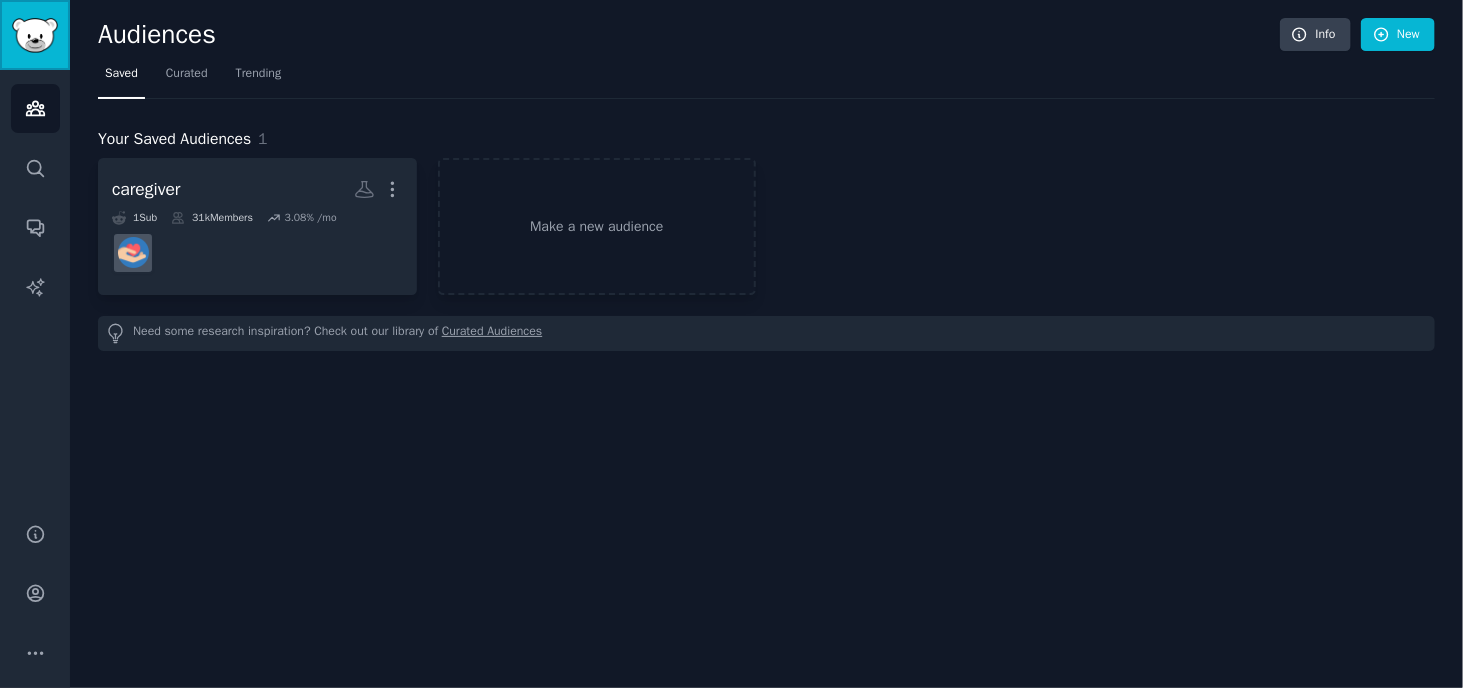 click at bounding box center (35, 35) 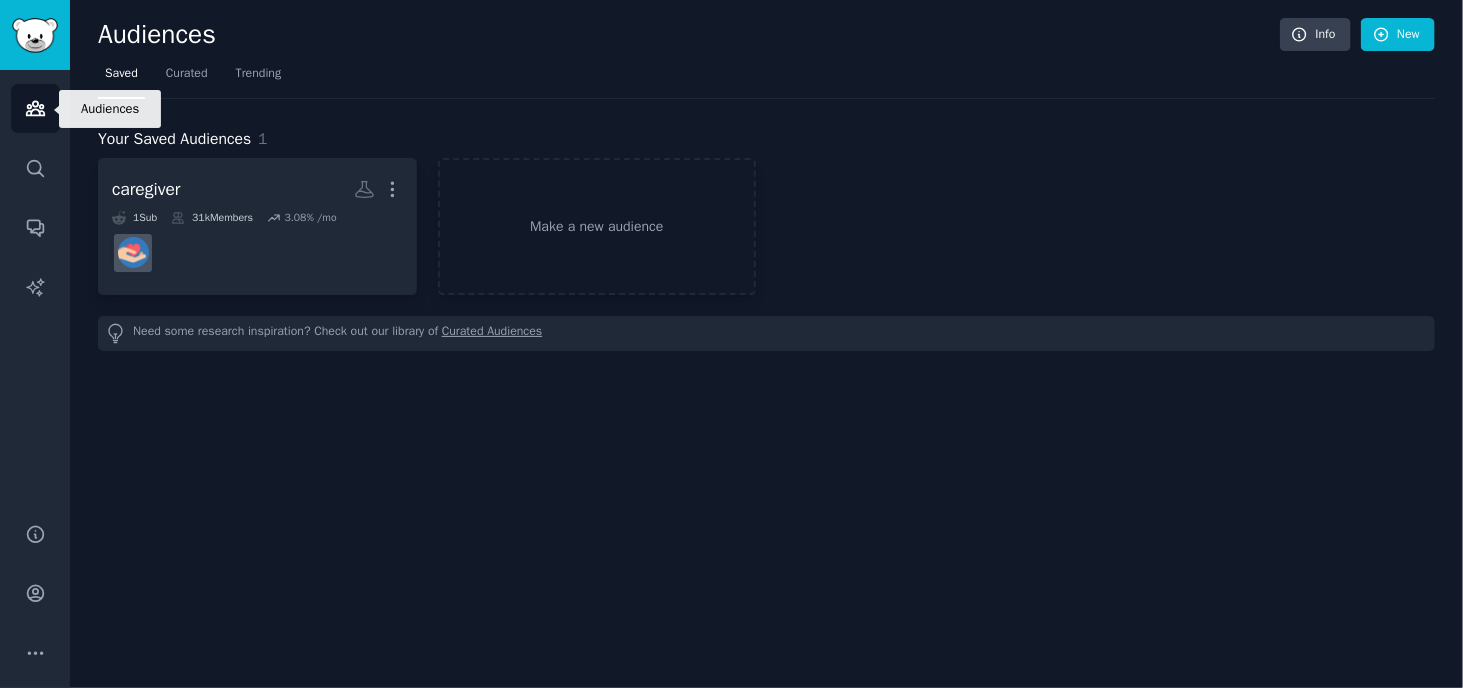 click on "Audiences" at bounding box center [35, 108] 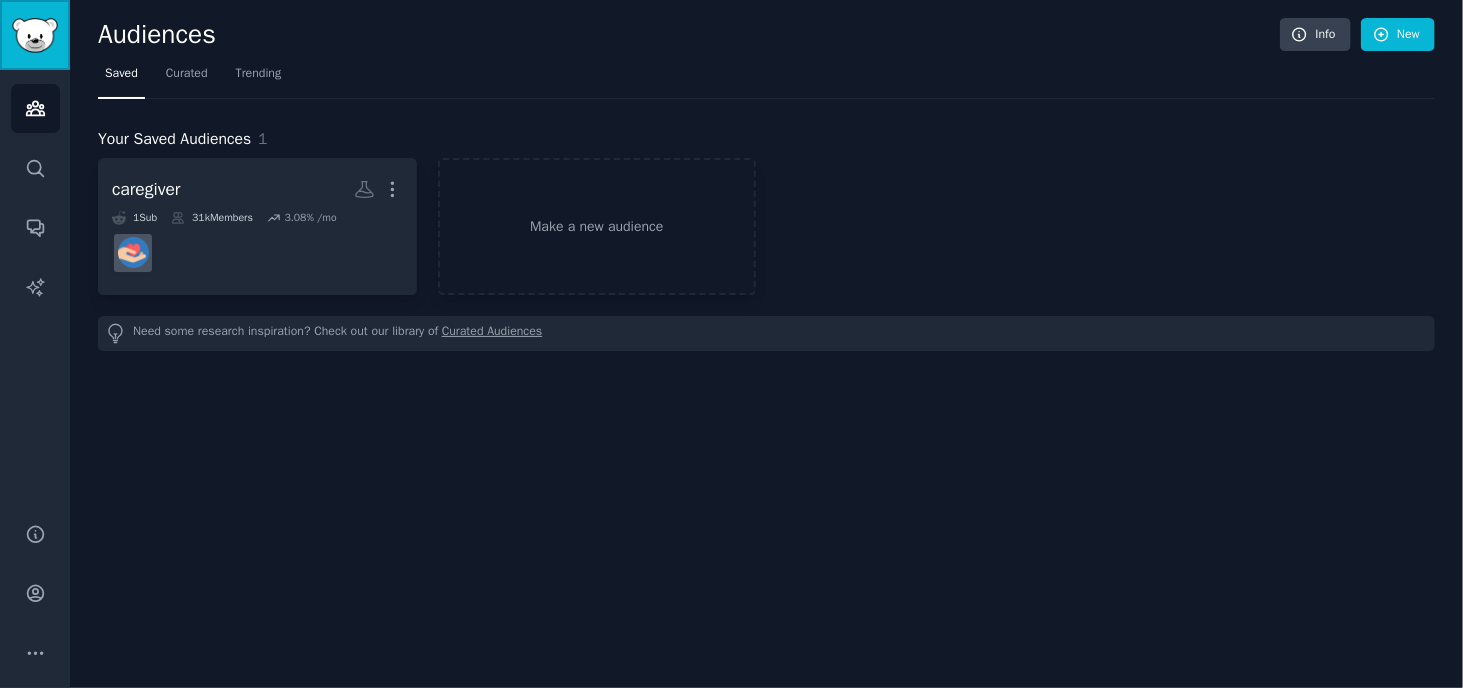 click at bounding box center (35, 35) 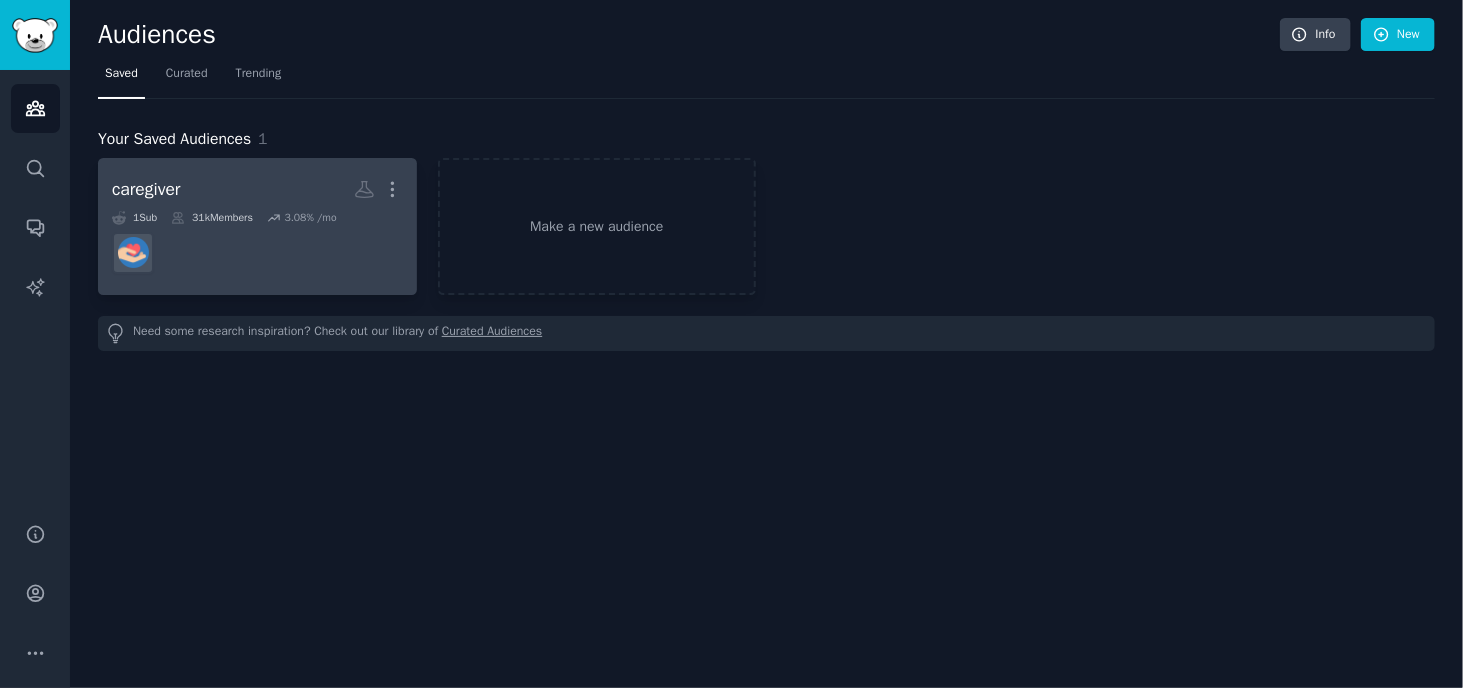 click on "caregiver" at bounding box center [146, 189] 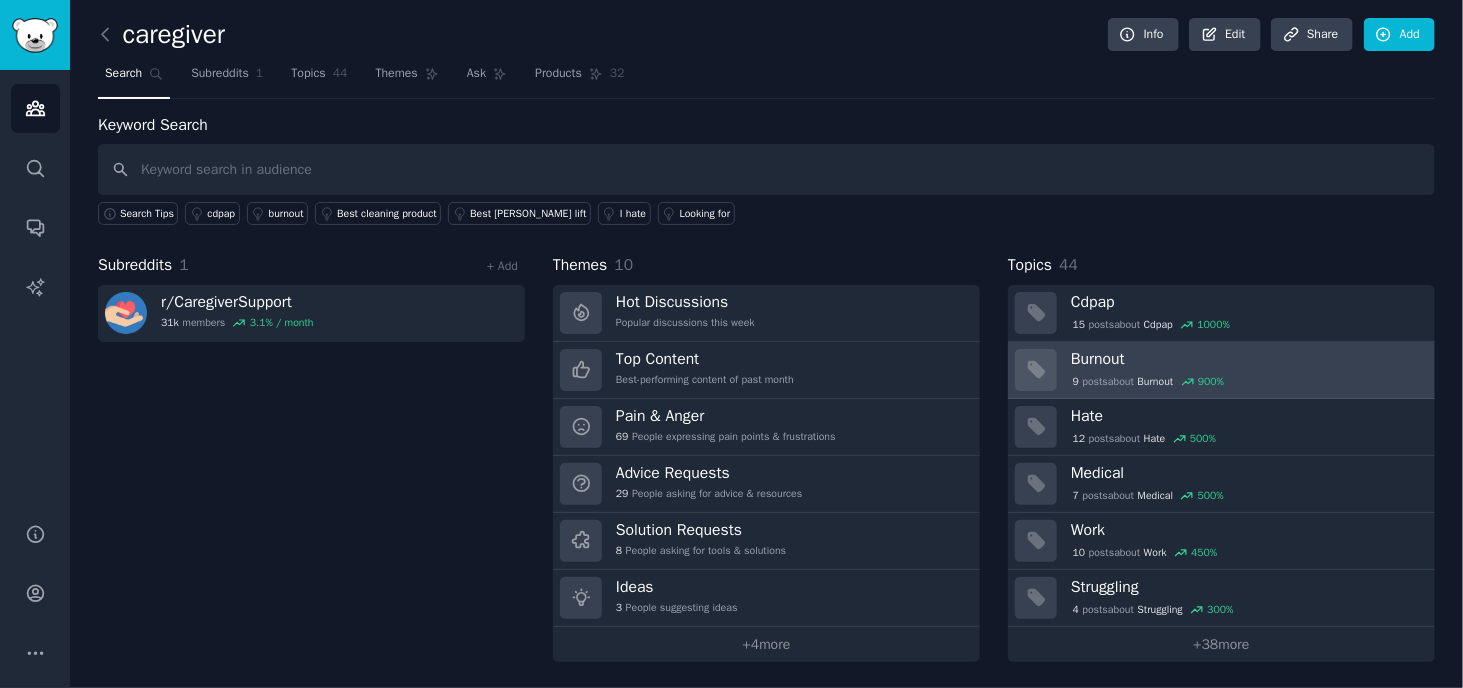 click on "Burnout" at bounding box center [1246, 359] 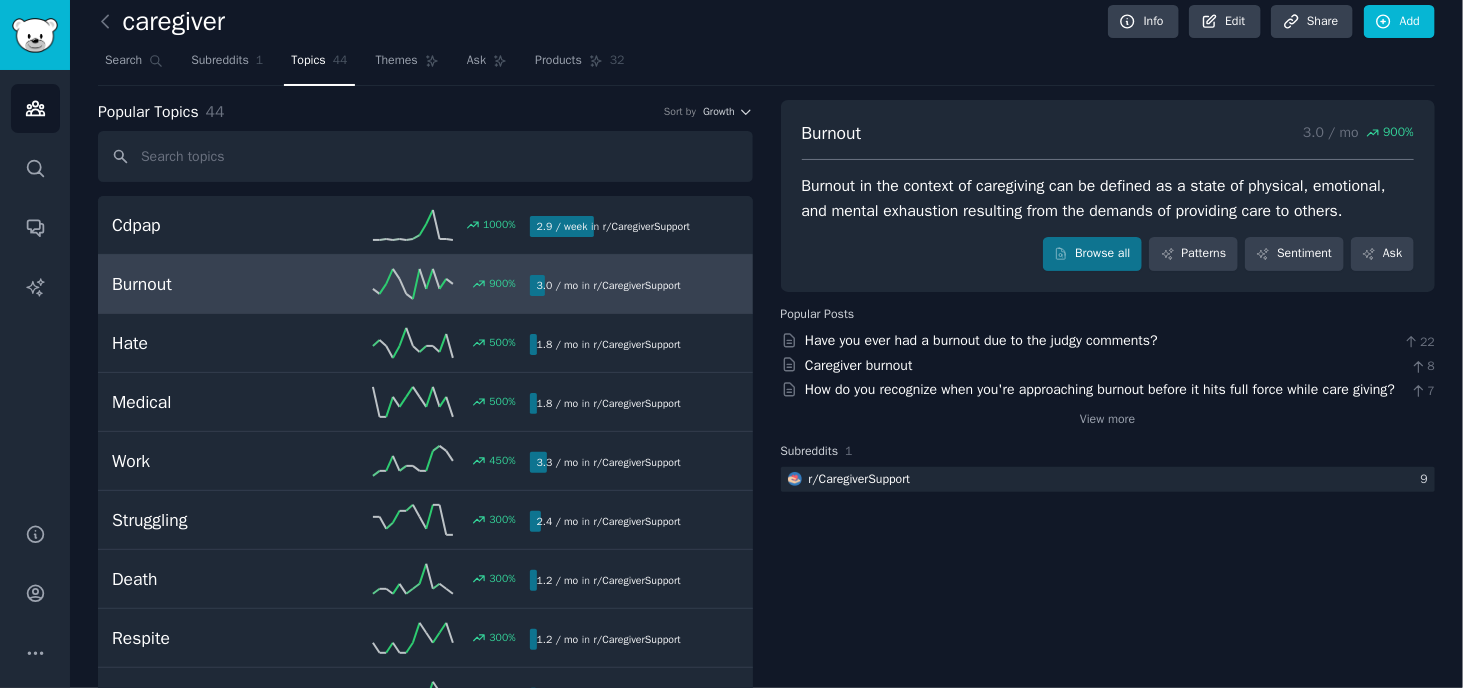 scroll, scrollTop: 13, scrollLeft: 0, axis: vertical 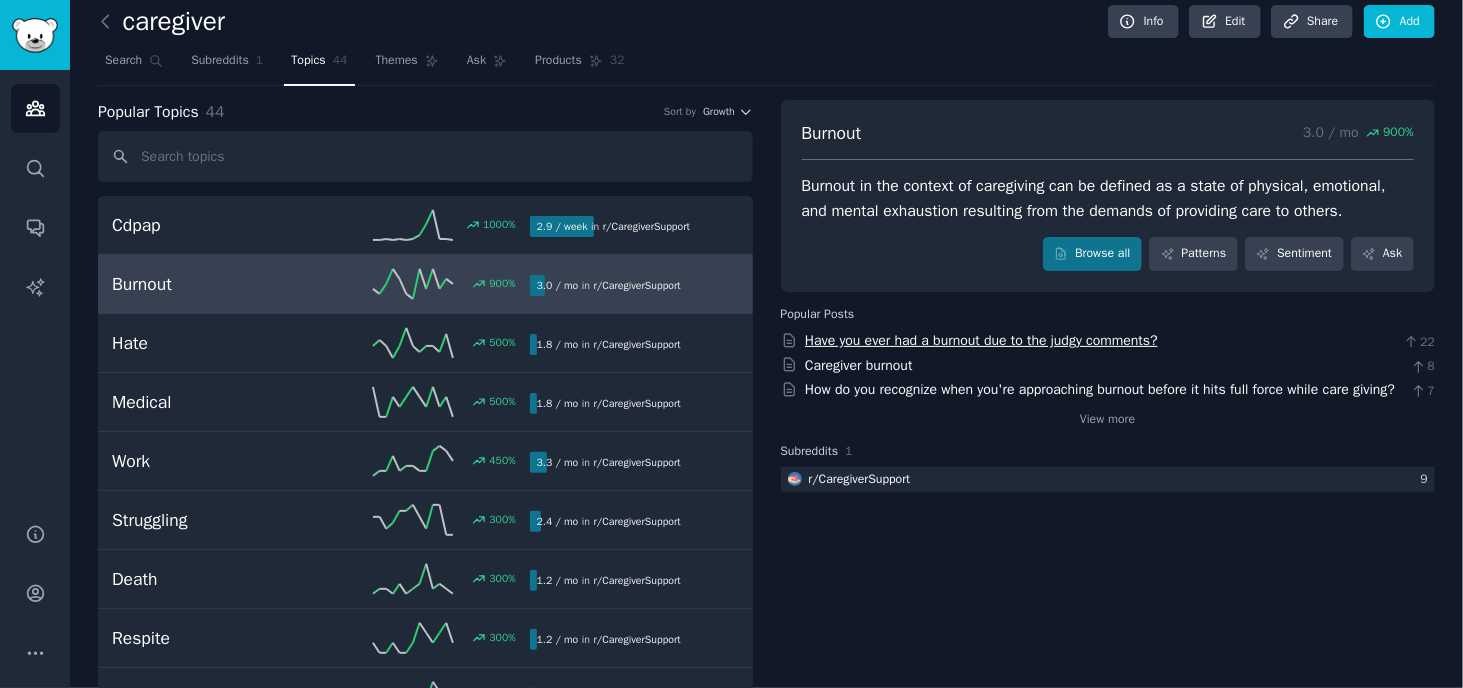 click on "Have you ever had a burnout due to the judgy comments?" at bounding box center [981, 340] 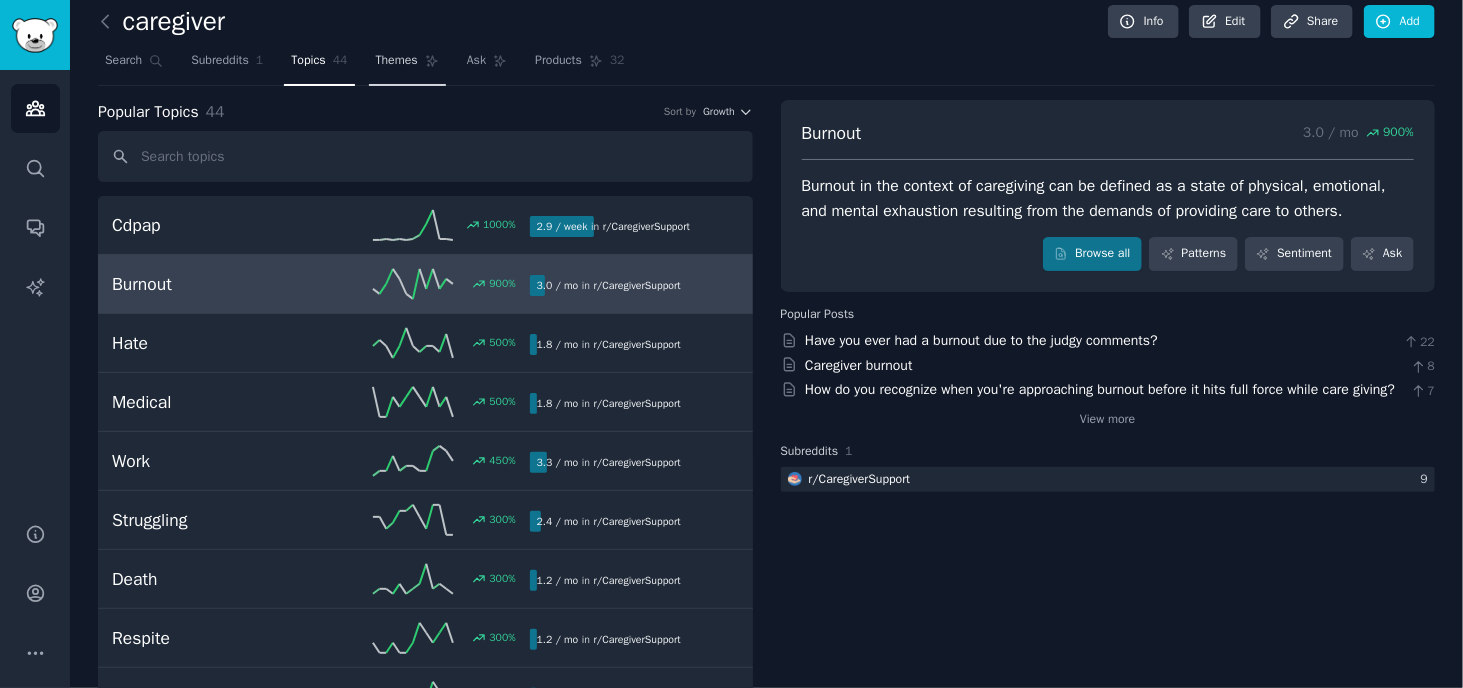 click on "Themes" at bounding box center [397, 61] 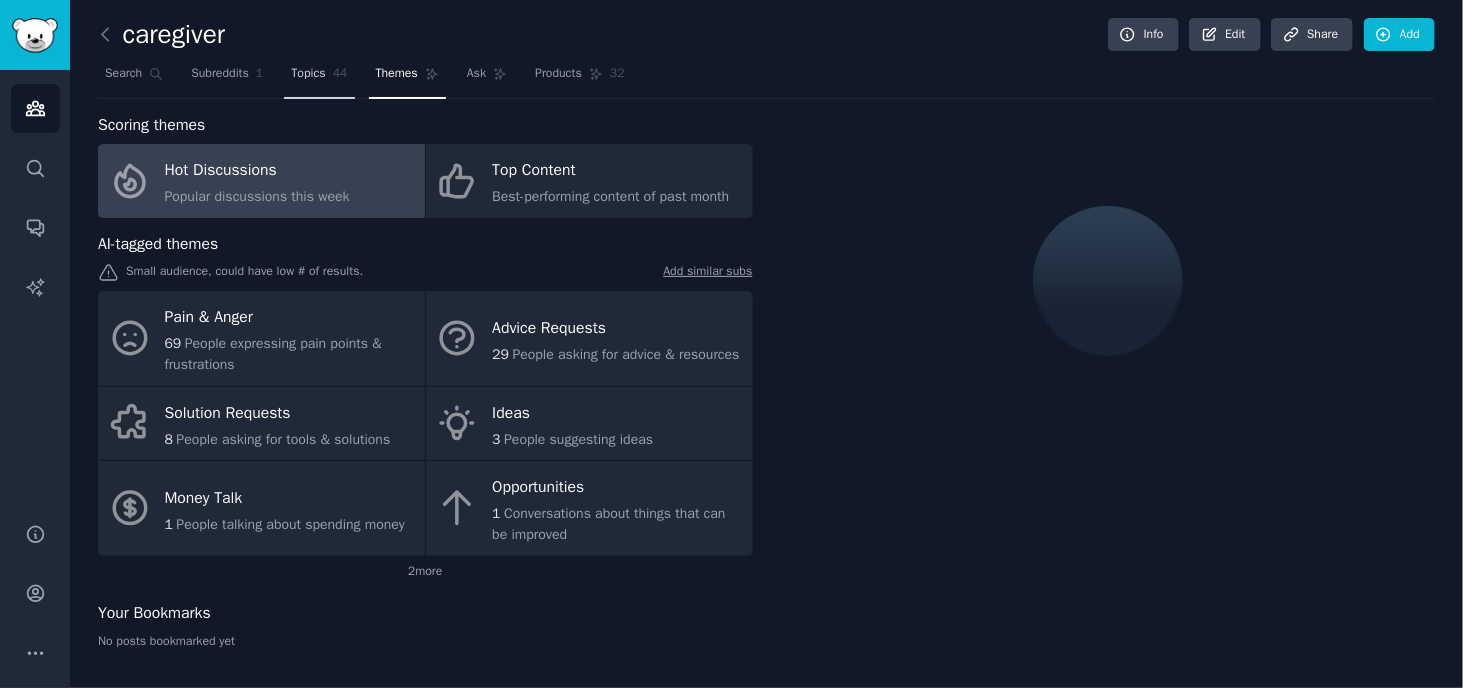 click on "Topics" at bounding box center [308, 74] 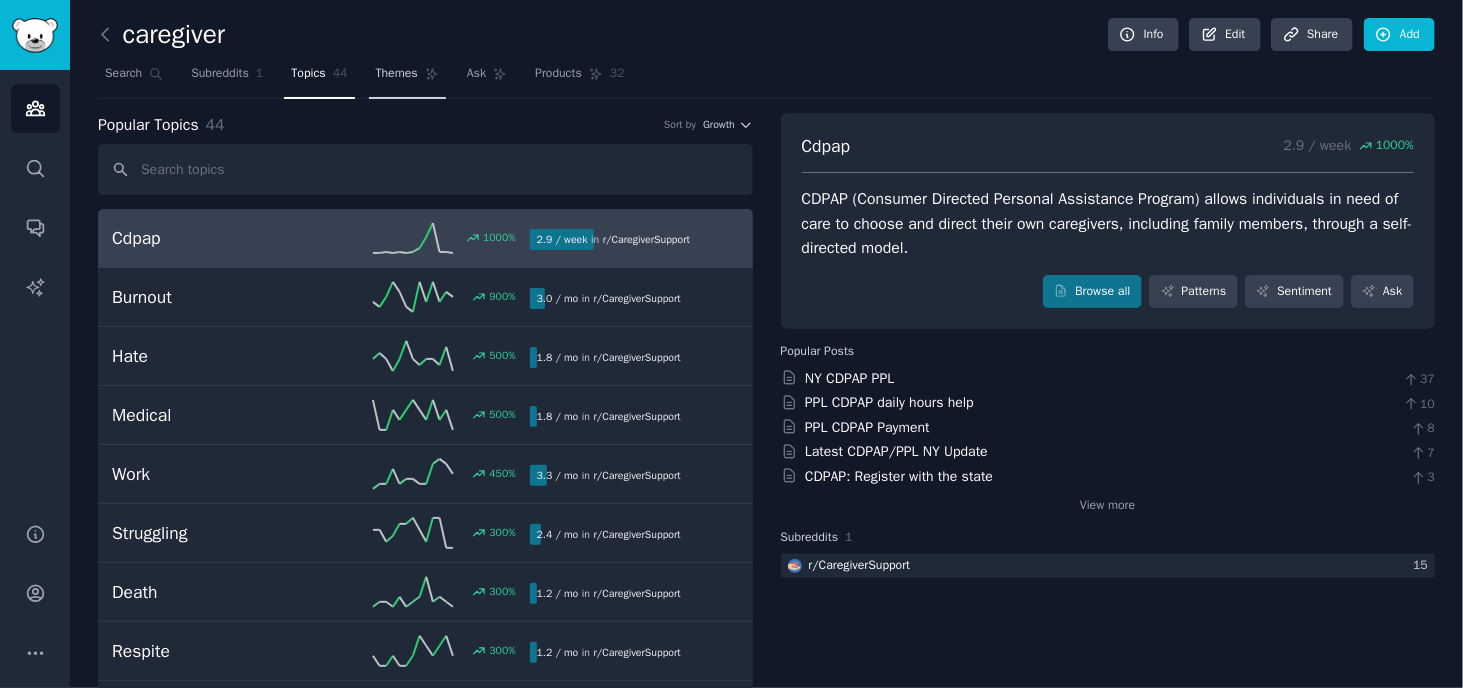 click on "Themes" at bounding box center (397, 74) 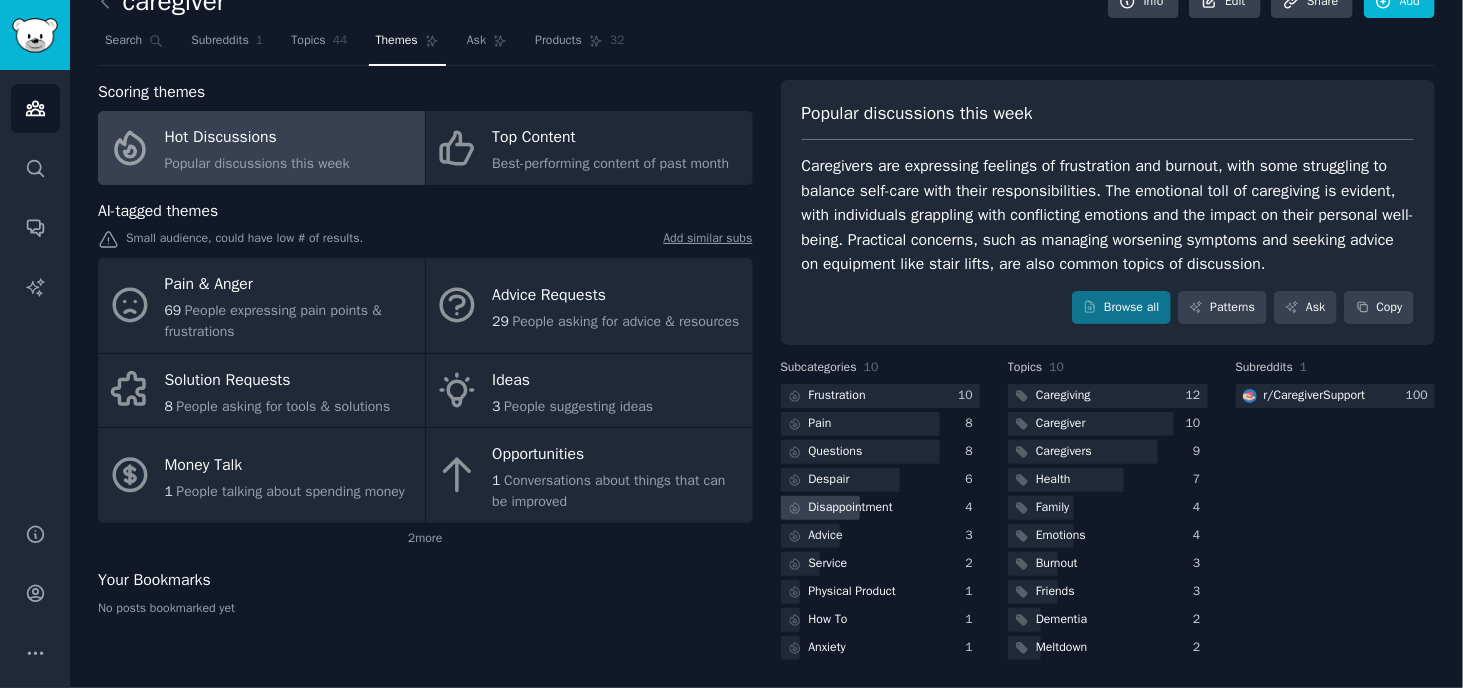 scroll, scrollTop: 0, scrollLeft: 0, axis: both 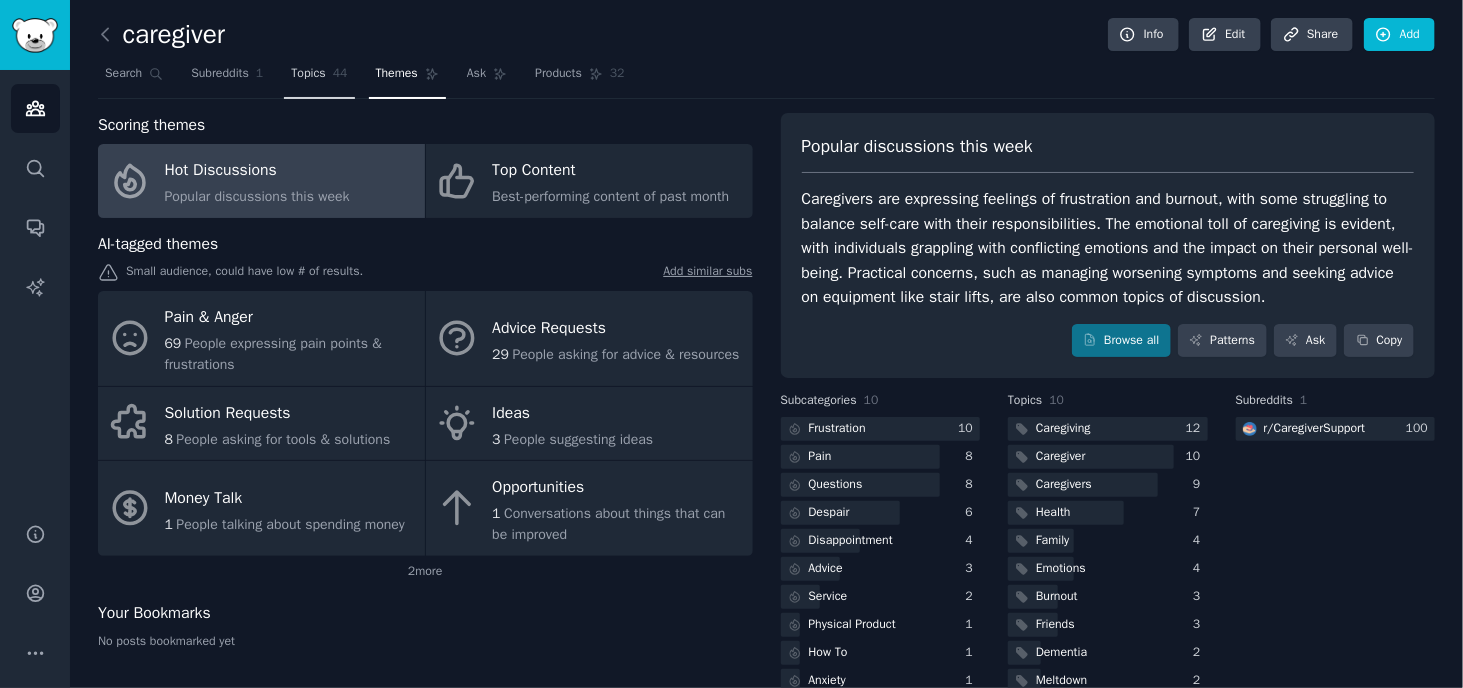 click on "Topics 44" at bounding box center [319, 78] 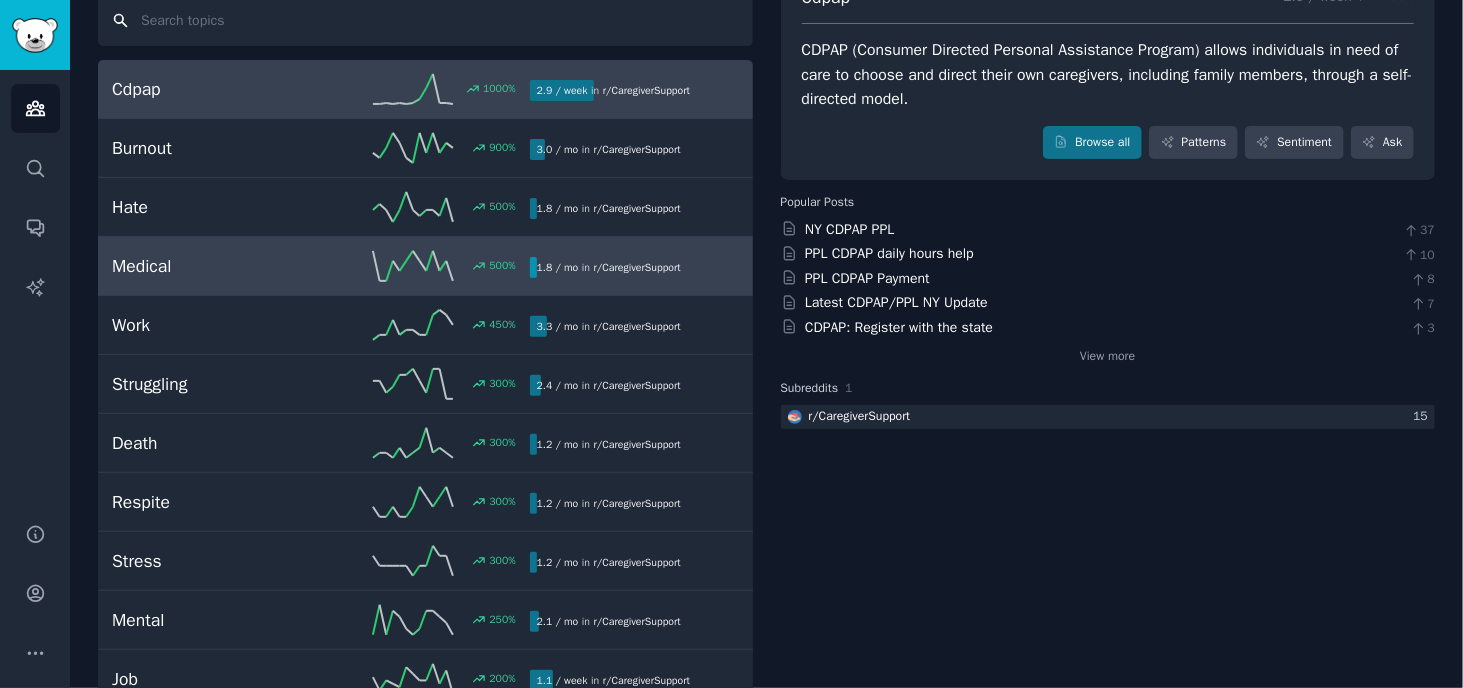 scroll, scrollTop: 0, scrollLeft: 0, axis: both 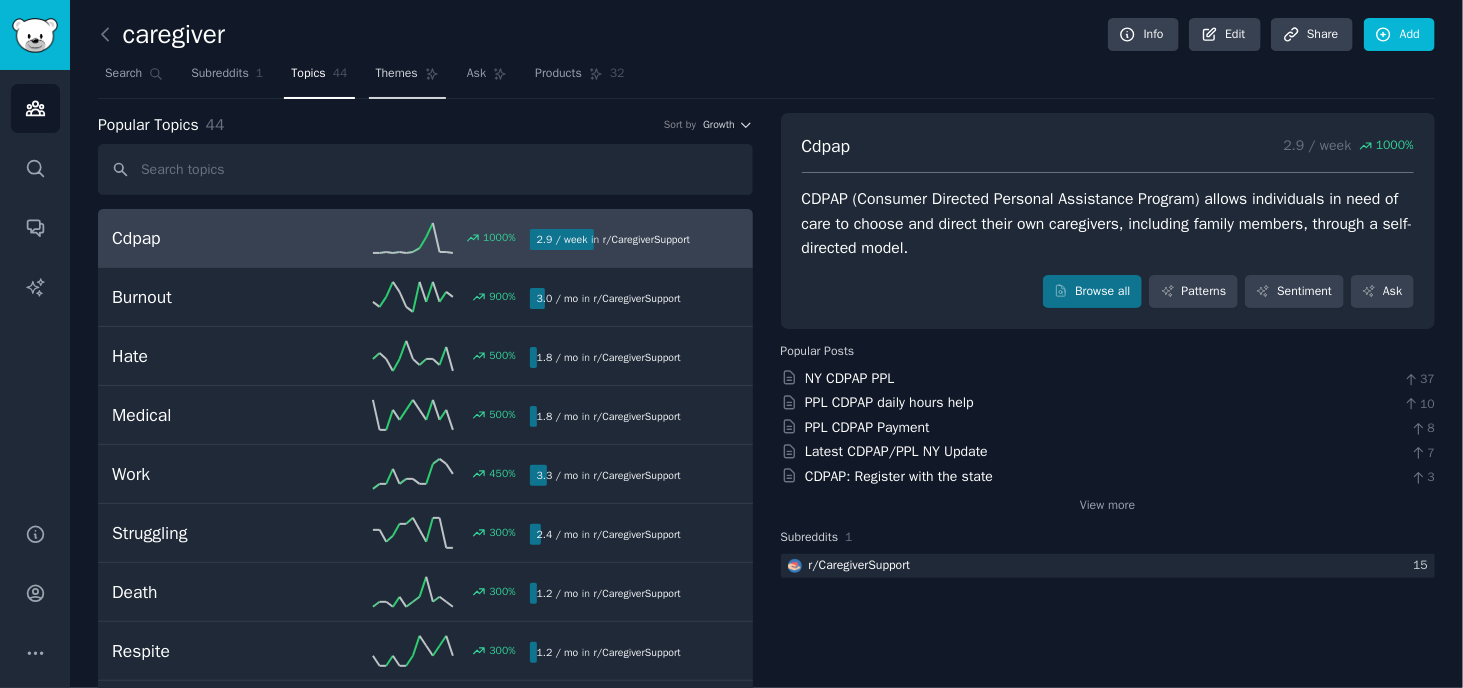 click on "Themes" at bounding box center [397, 74] 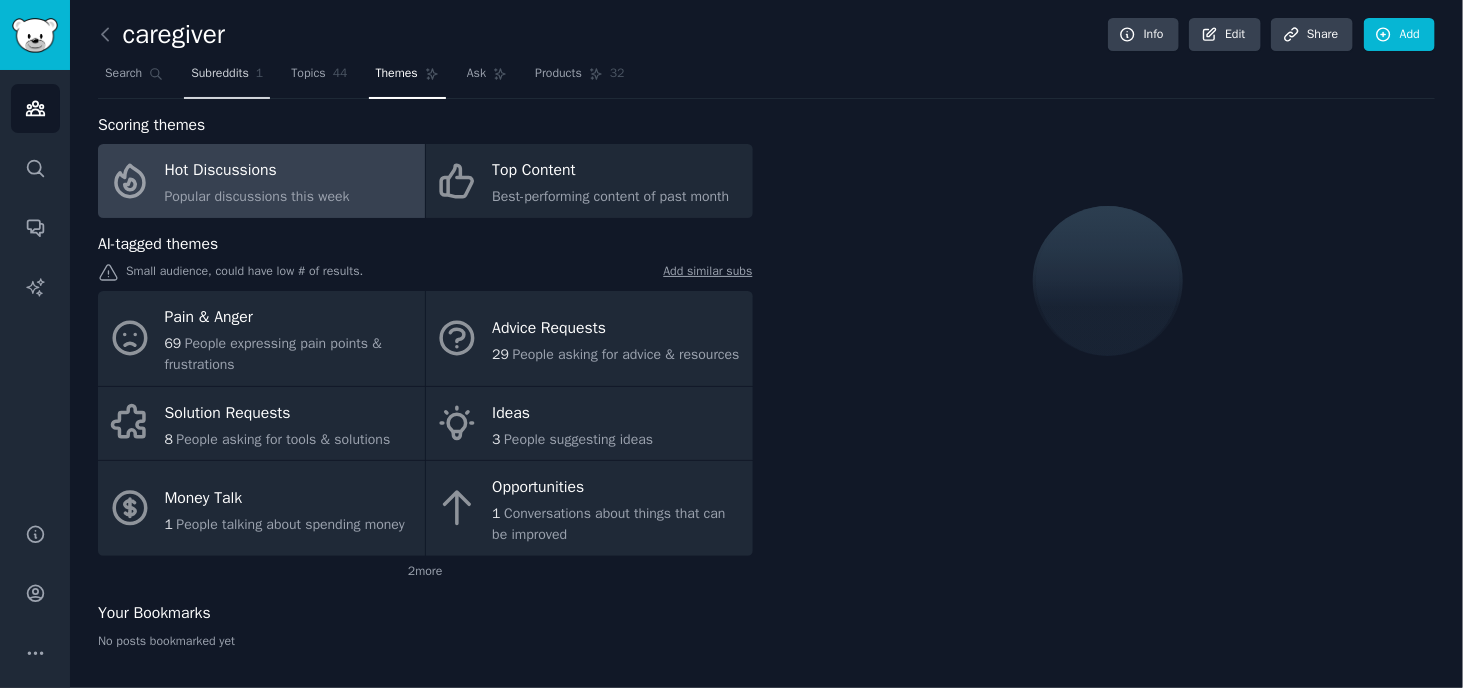 click on "Subreddits" at bounding box center [220, 74] 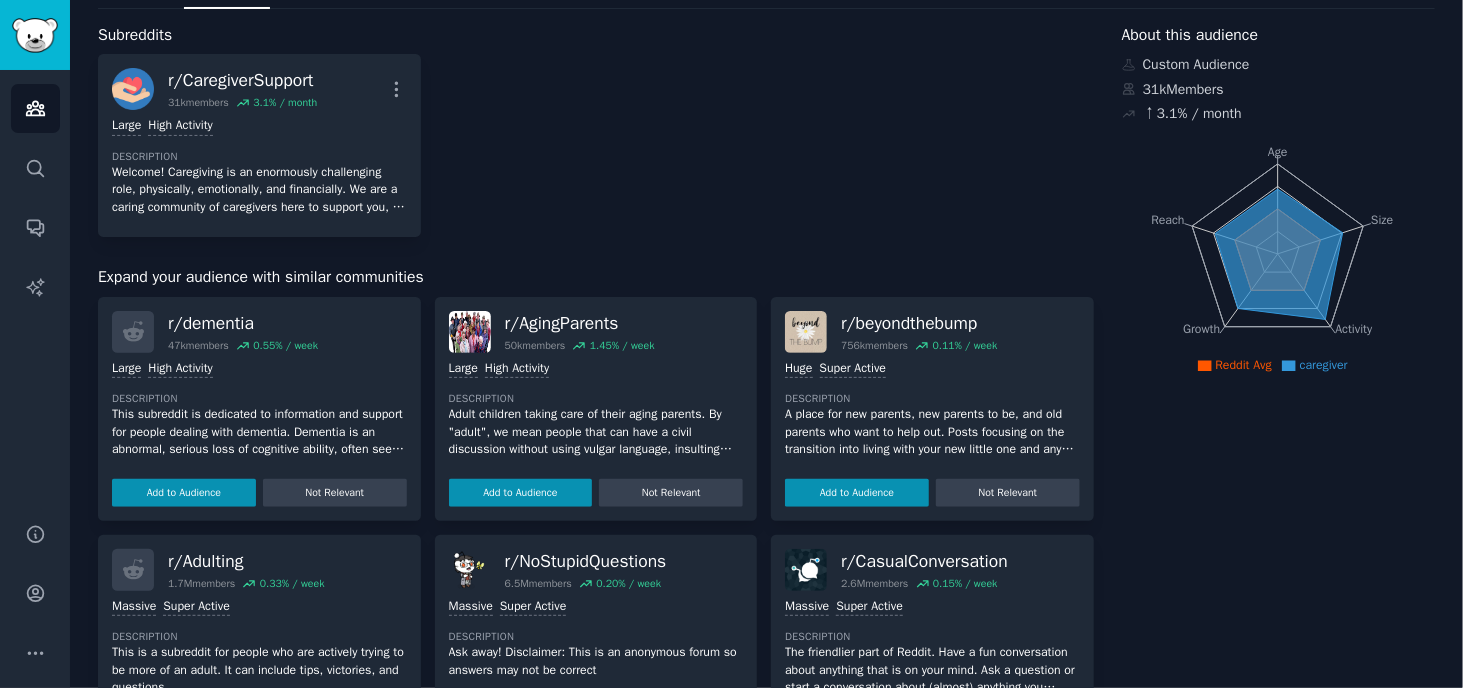 scroll, scrollTop: 0, scrollLeft: 0, axis: both 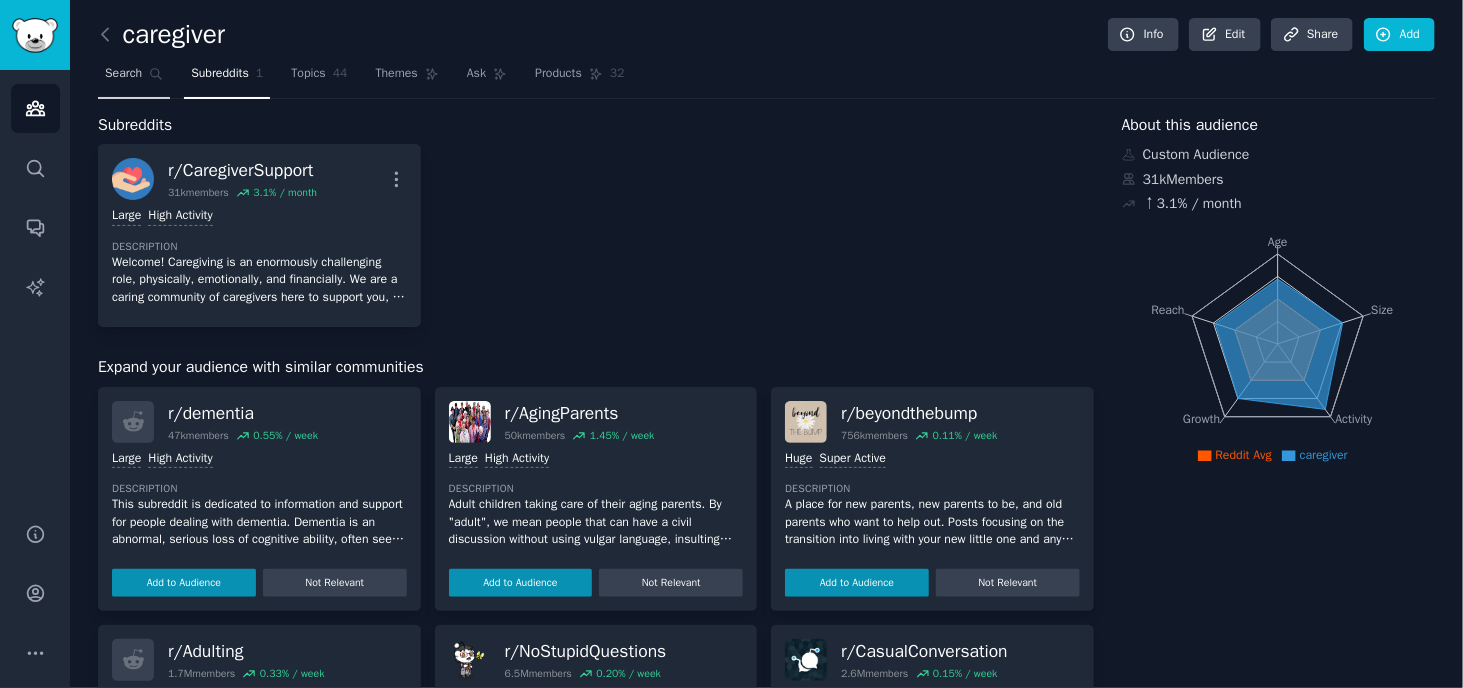 click on "Search" at bounding box center (134, 78) 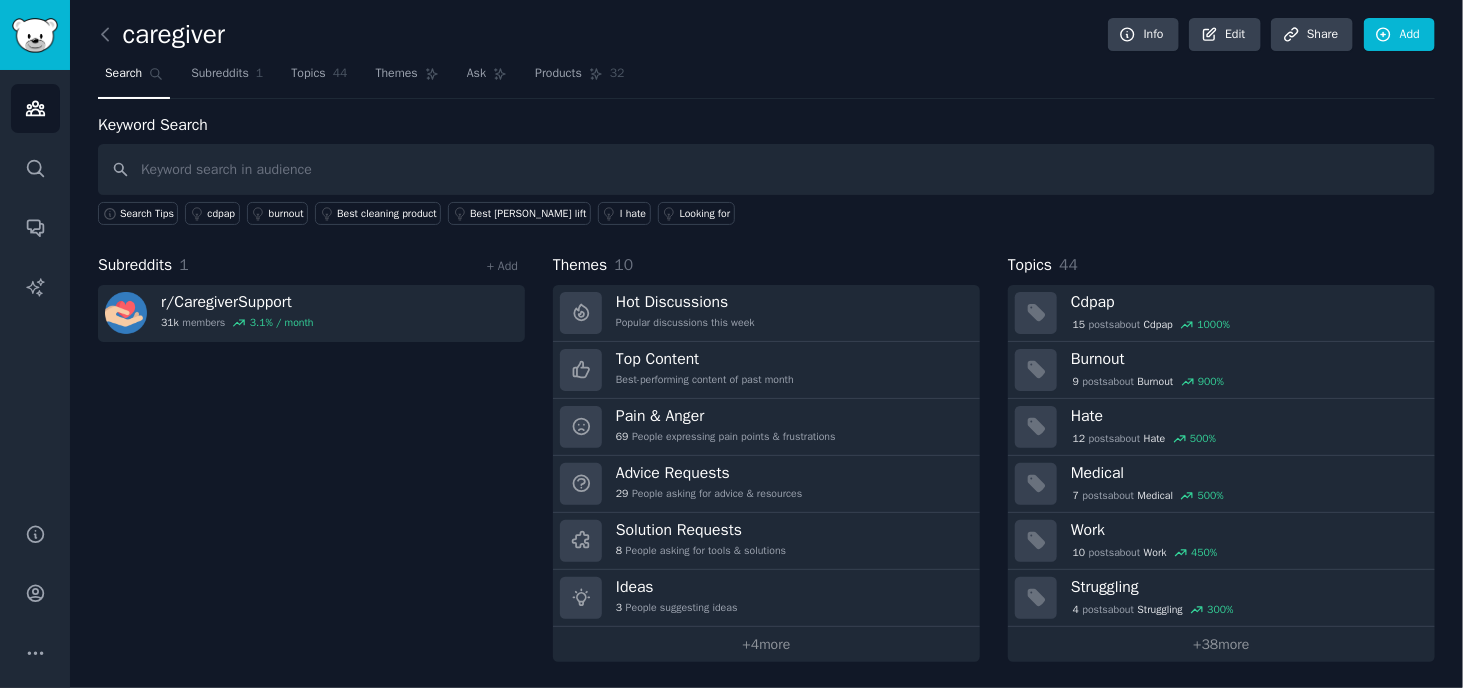 click at bounding box center (766, 169) 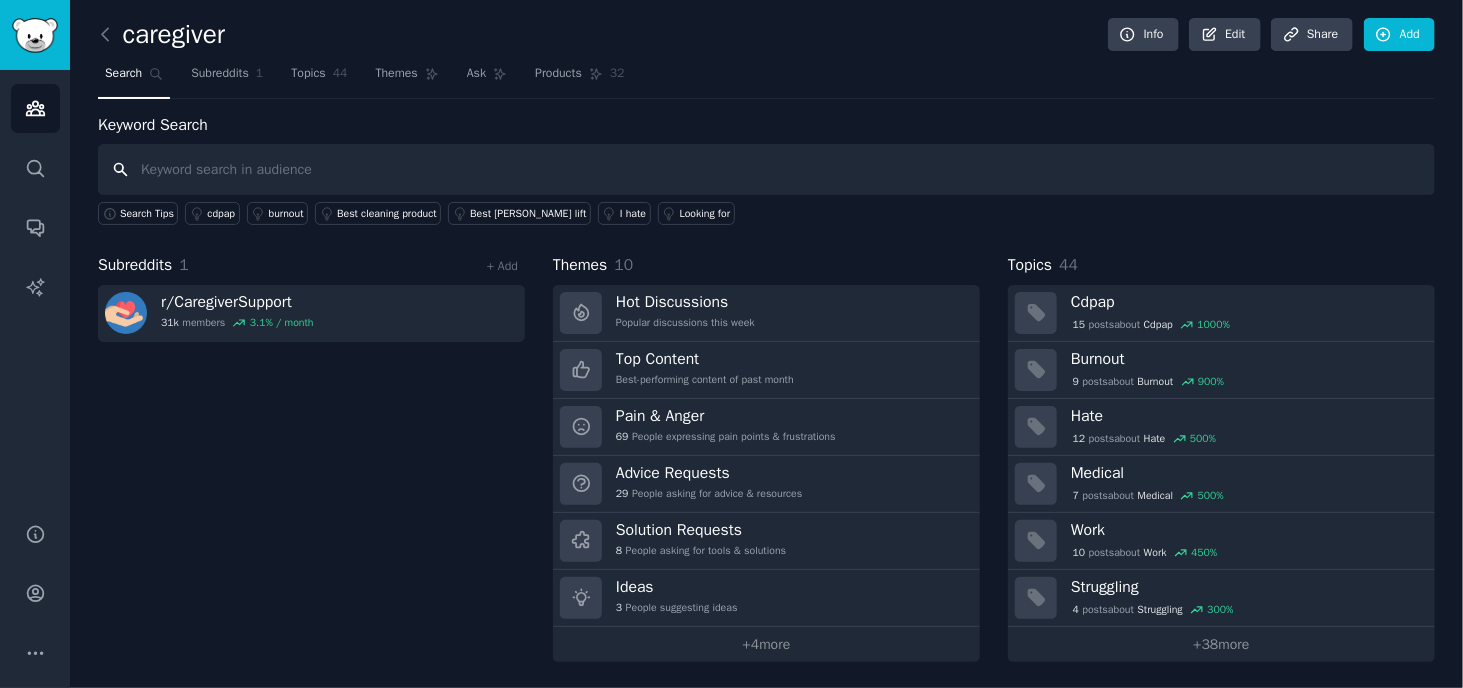 click at bounding box center [766, 169] 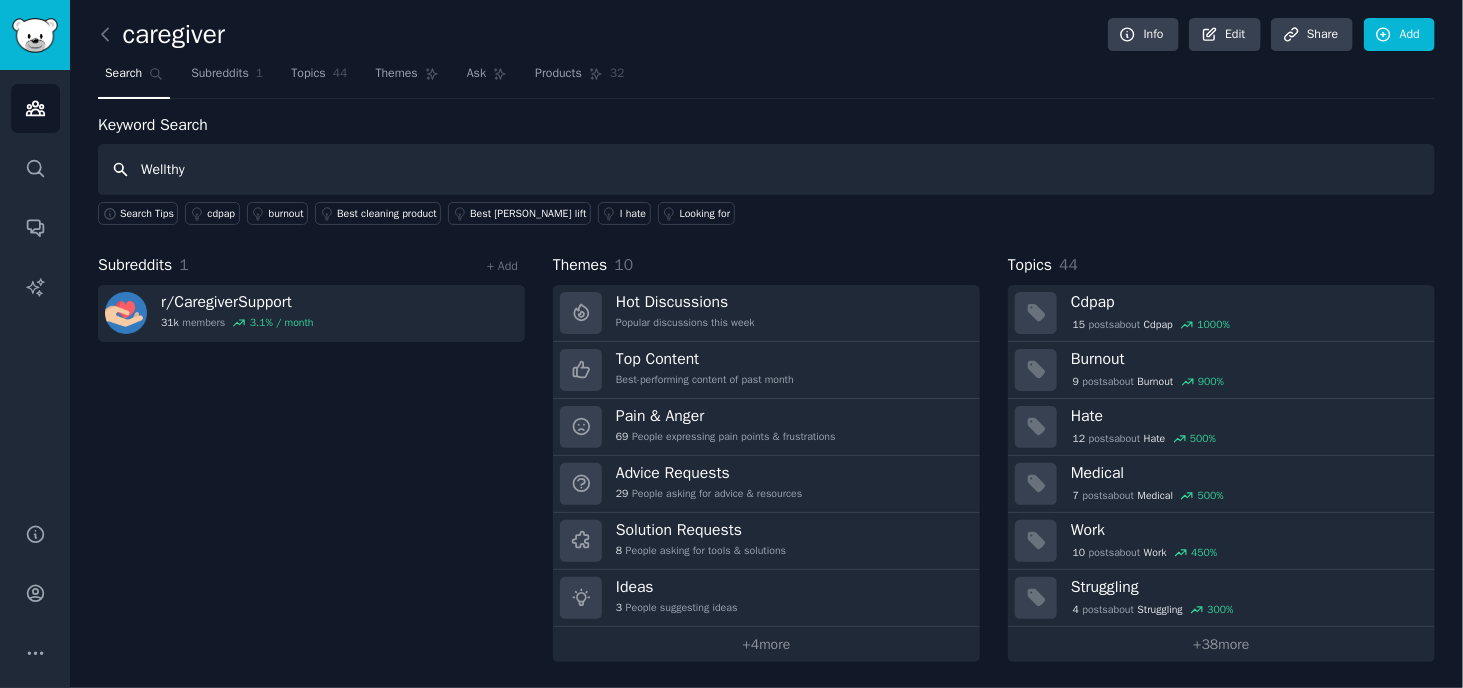 type on "Wellthy" 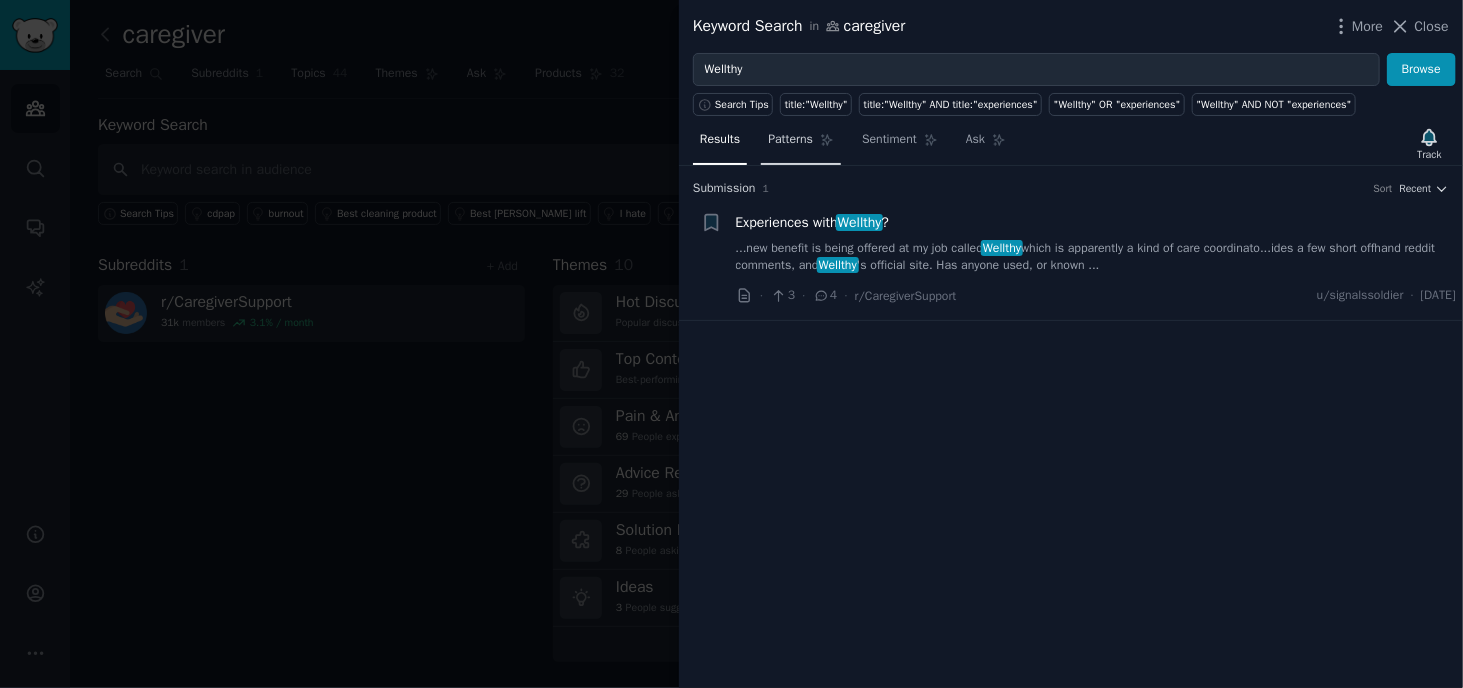 click on "Patterns" at bounding box center [801, 144] 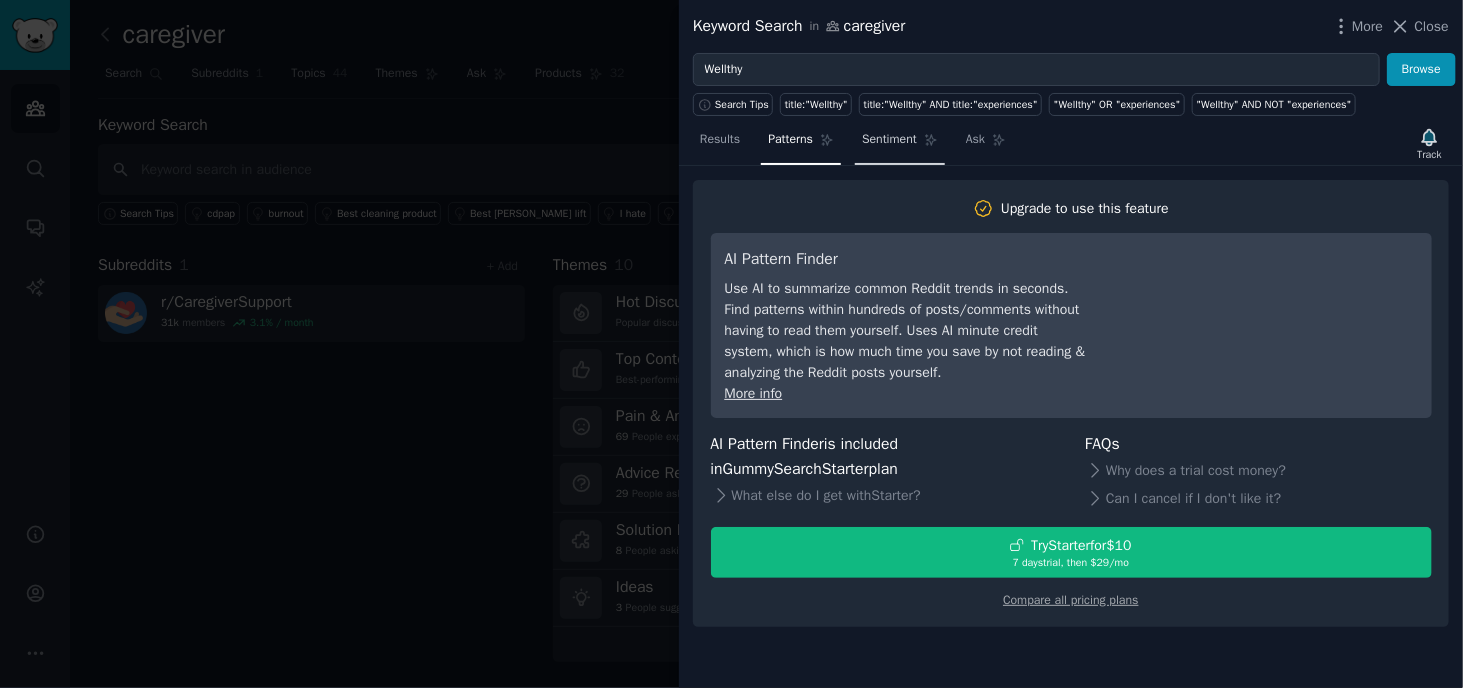 click on "Sentiment" at bounding box center (900, 144) 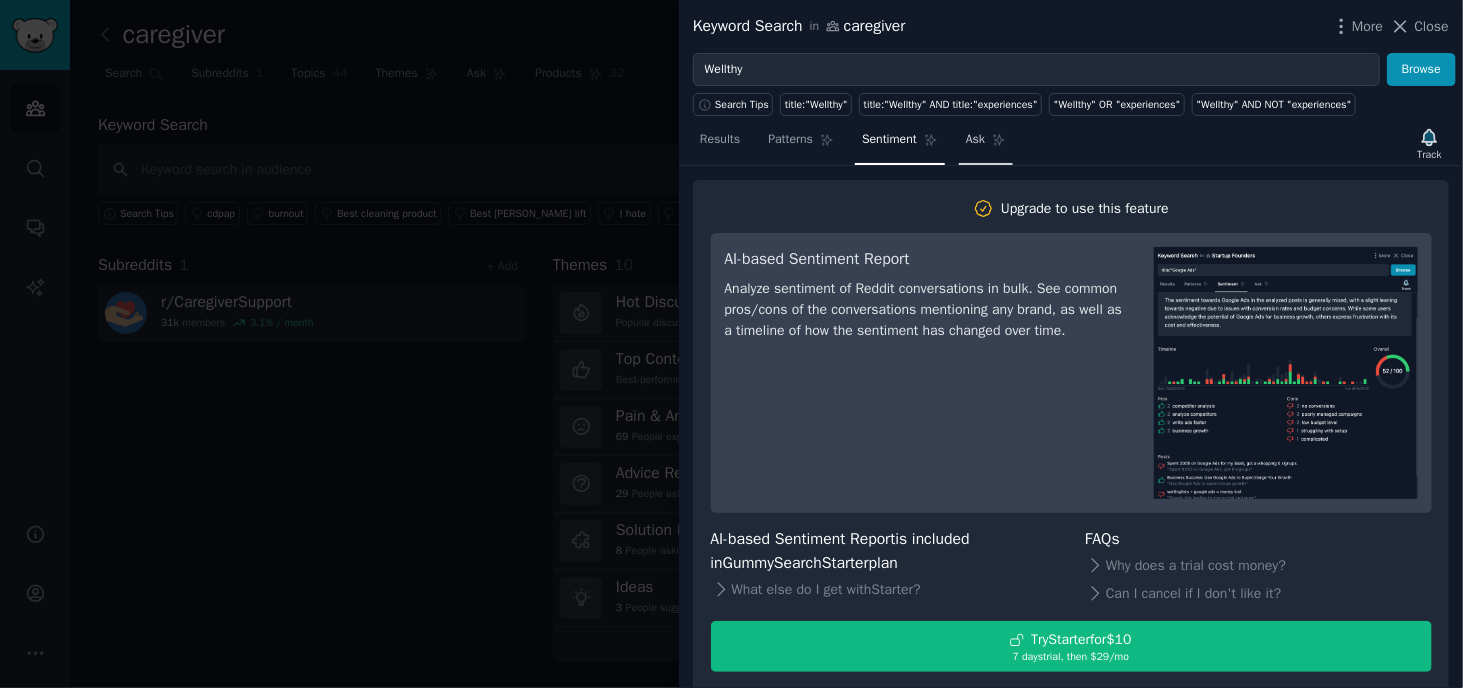 click 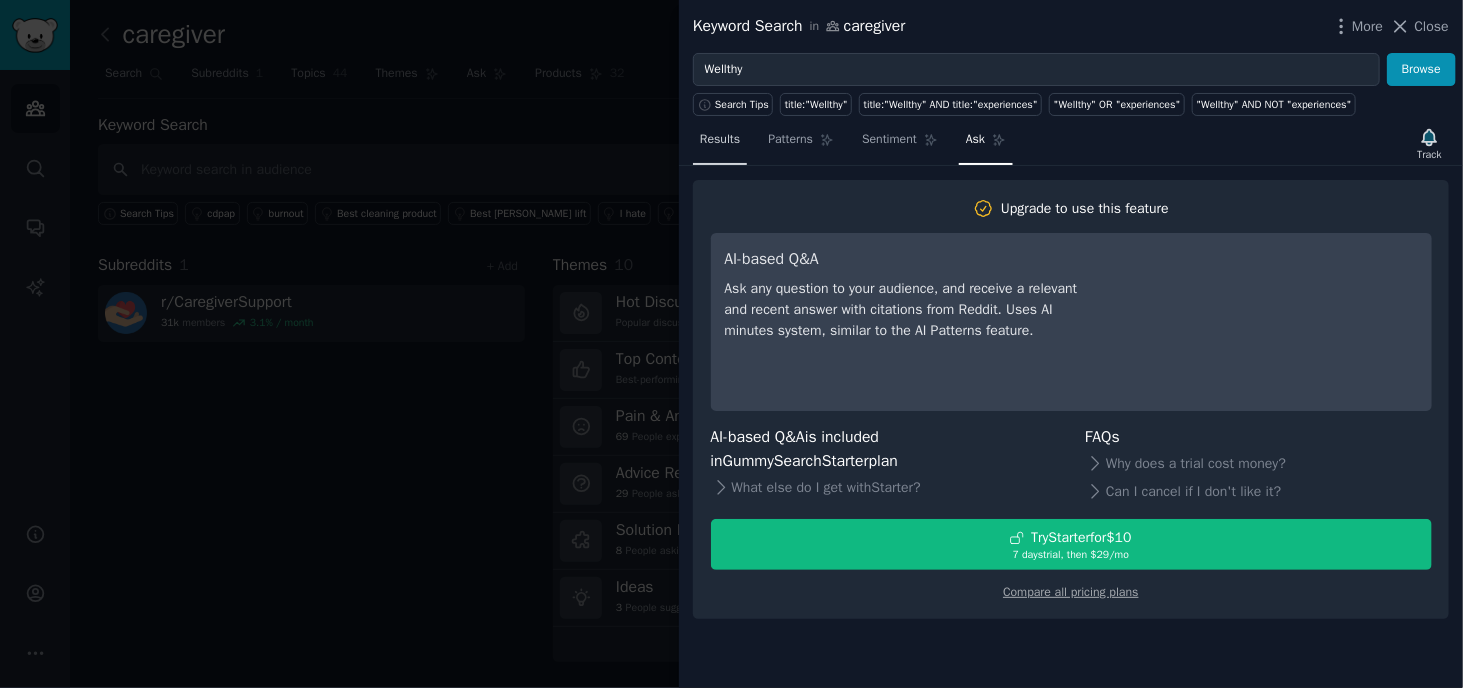 click on "Results" at bounding box center [720, 144] 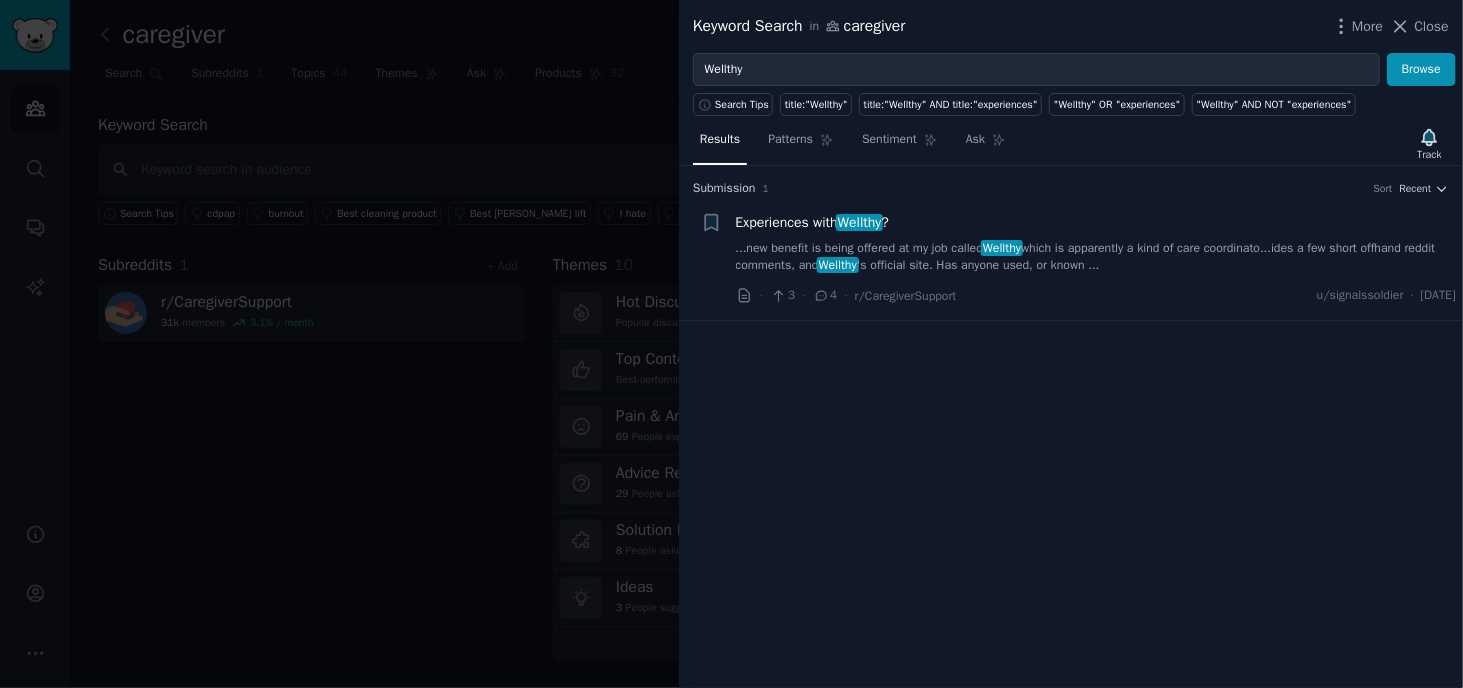 click at bounding box center [731, 344] 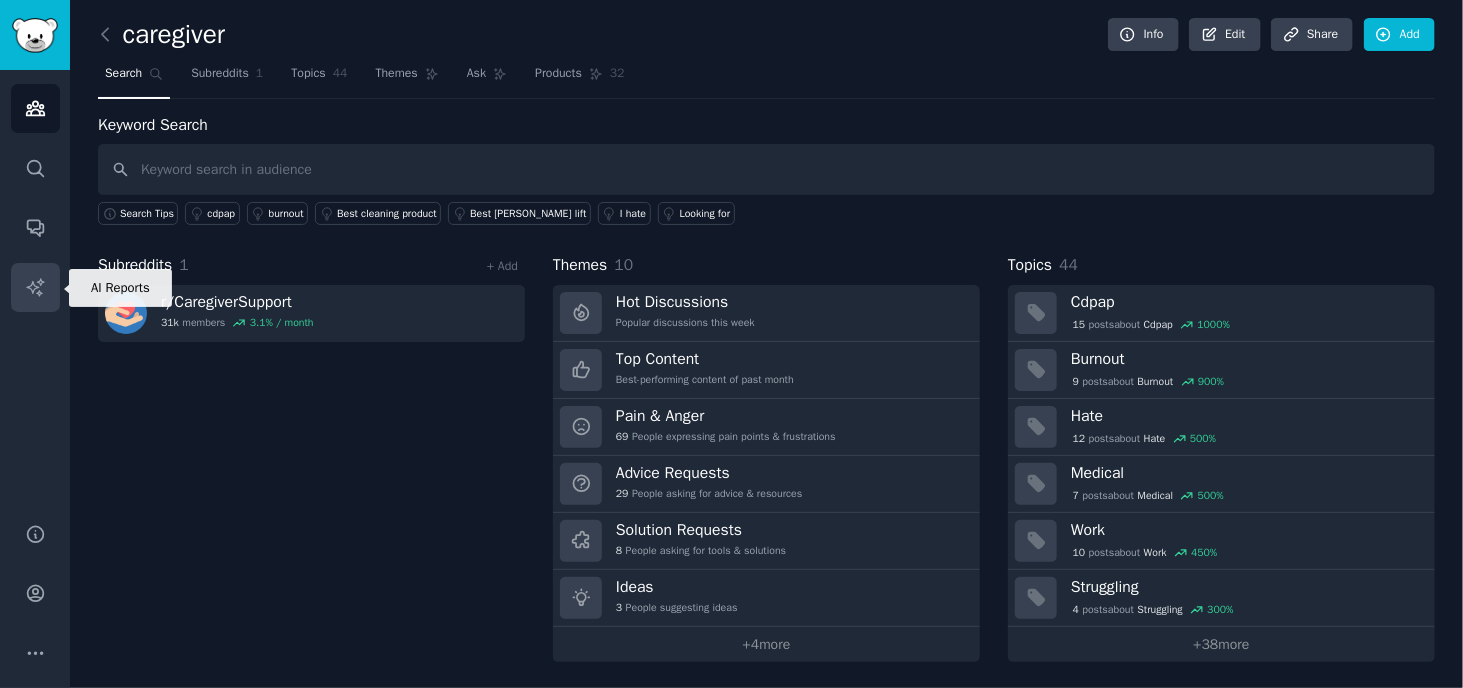 click 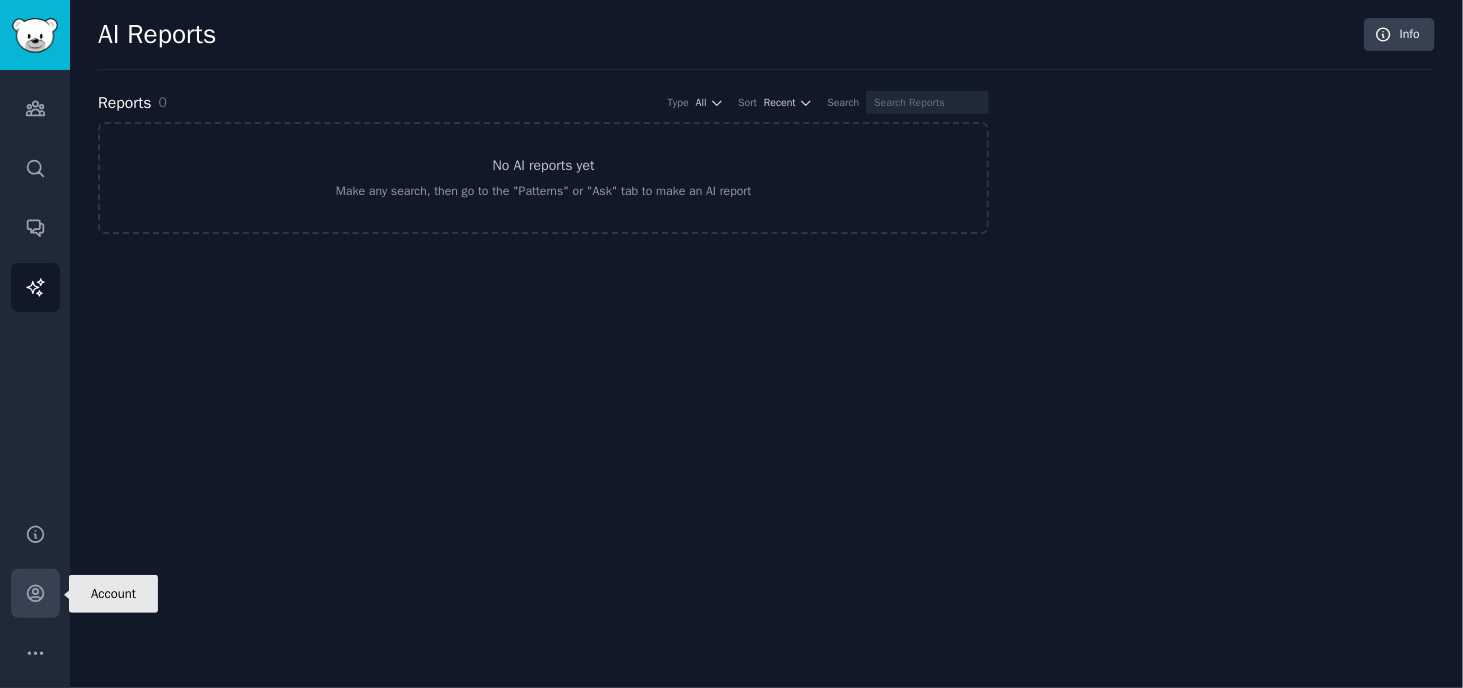 click on "Account" at bounding box center [35, 593] 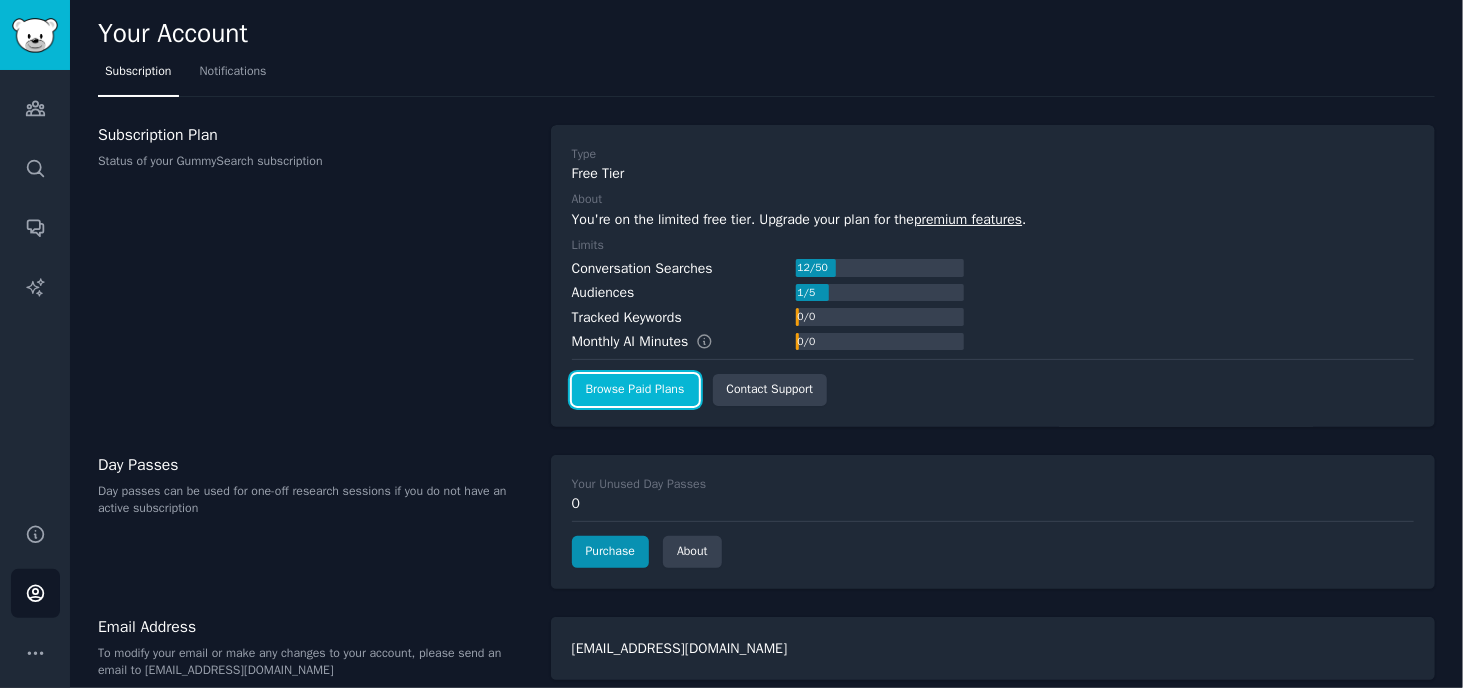 click on "Browse Paid Plans" at bounding box center (635, 390) 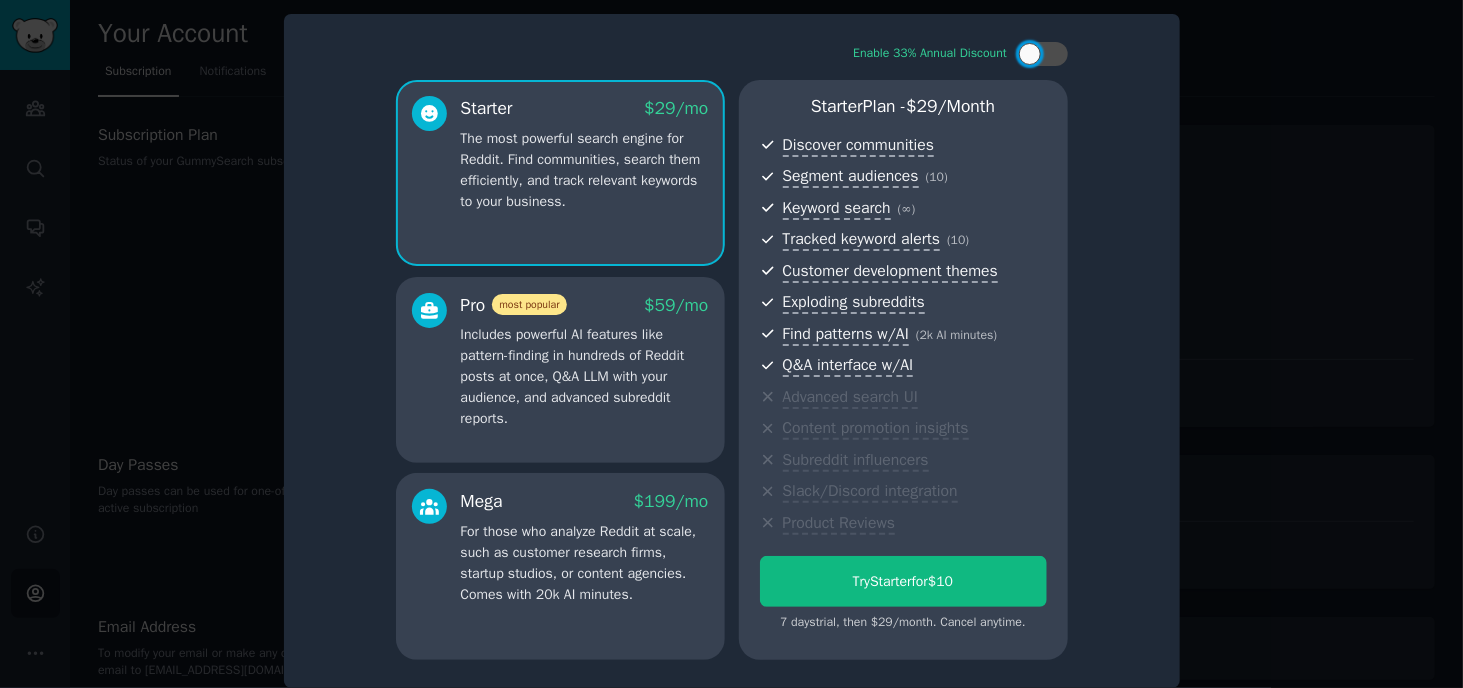 scroll, scrollTop: 12, scrollLeft: 0, axis: vertical 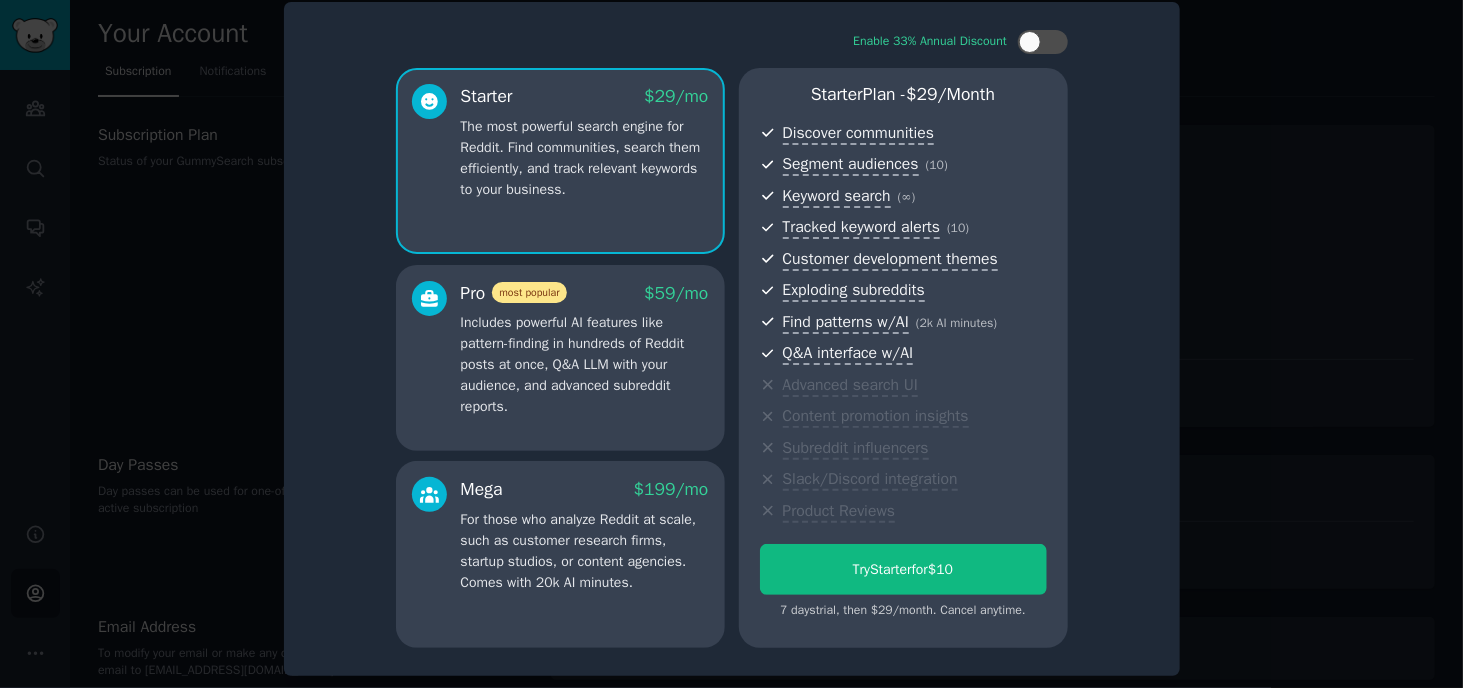click at bounding box center [731, 344] 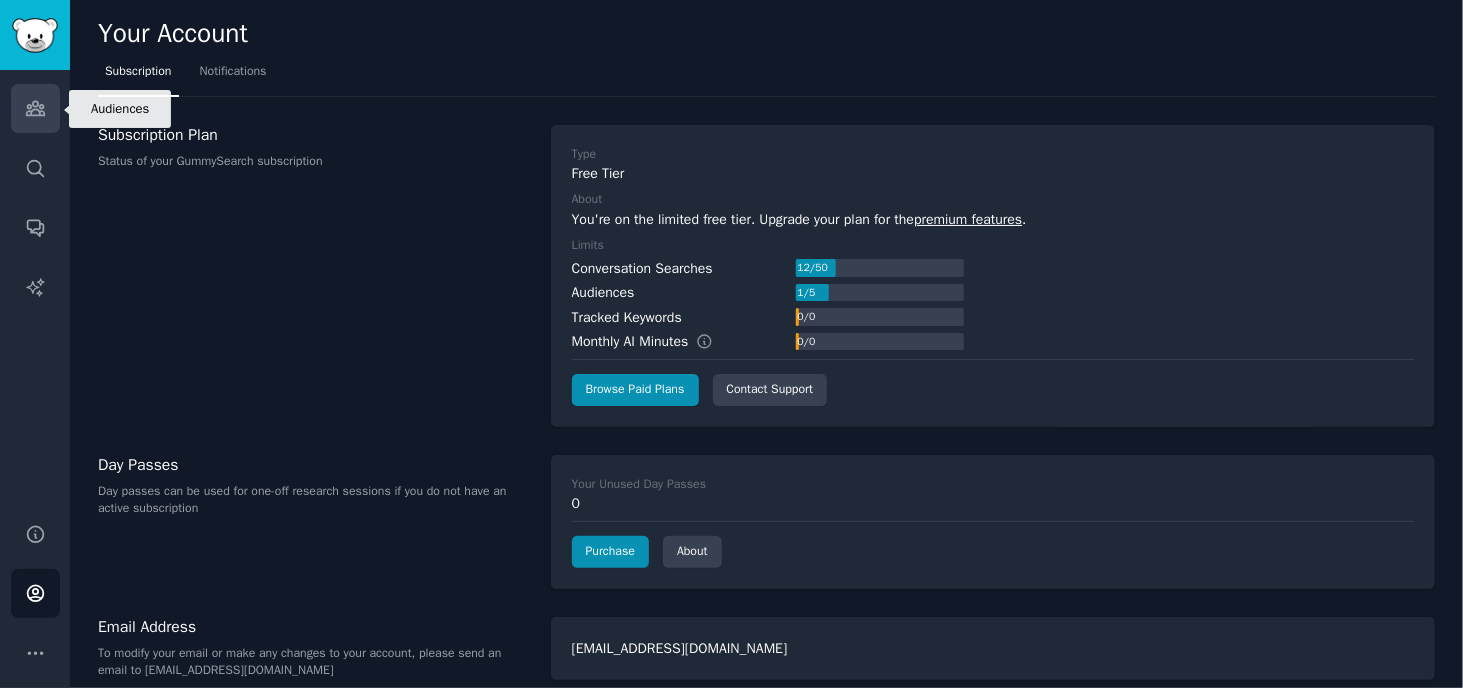 click on "Audiences" at bounding box center [35, 108] 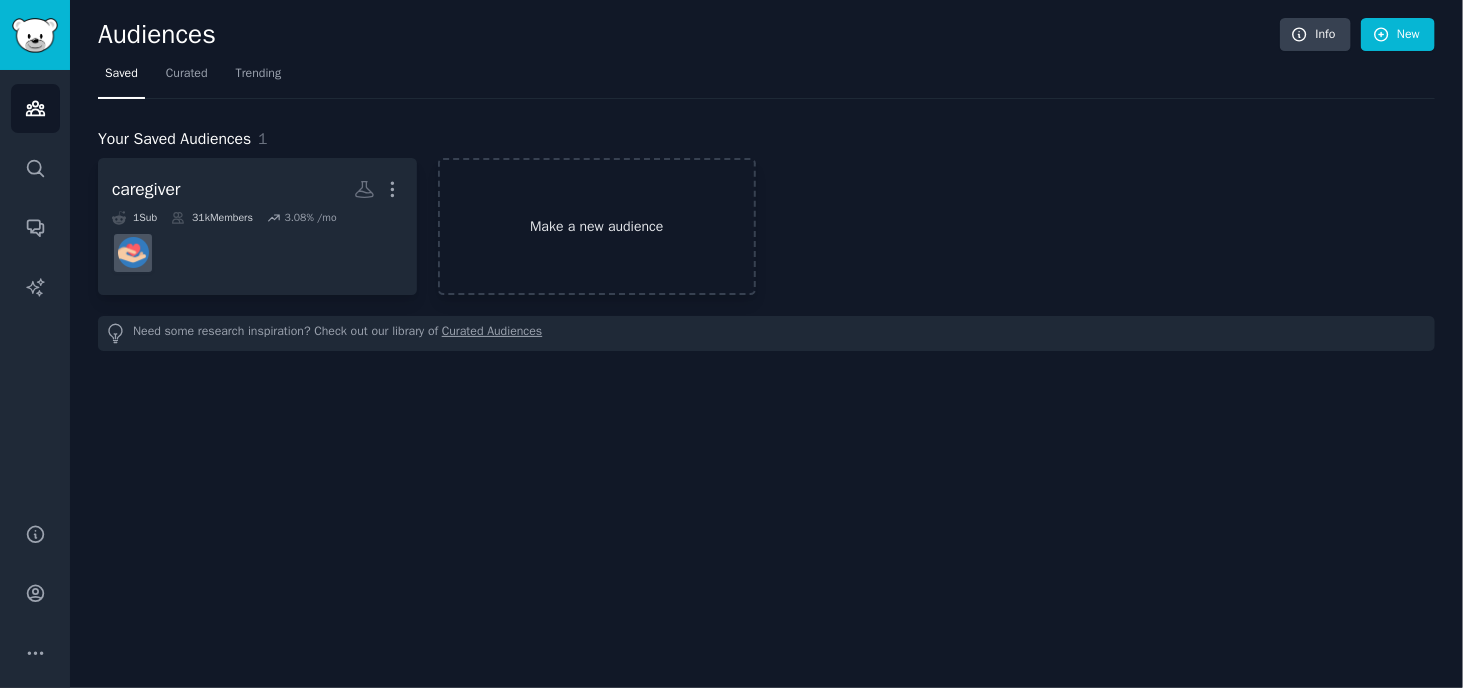 click on "Make a new audience" at bounding box center [597, 226] 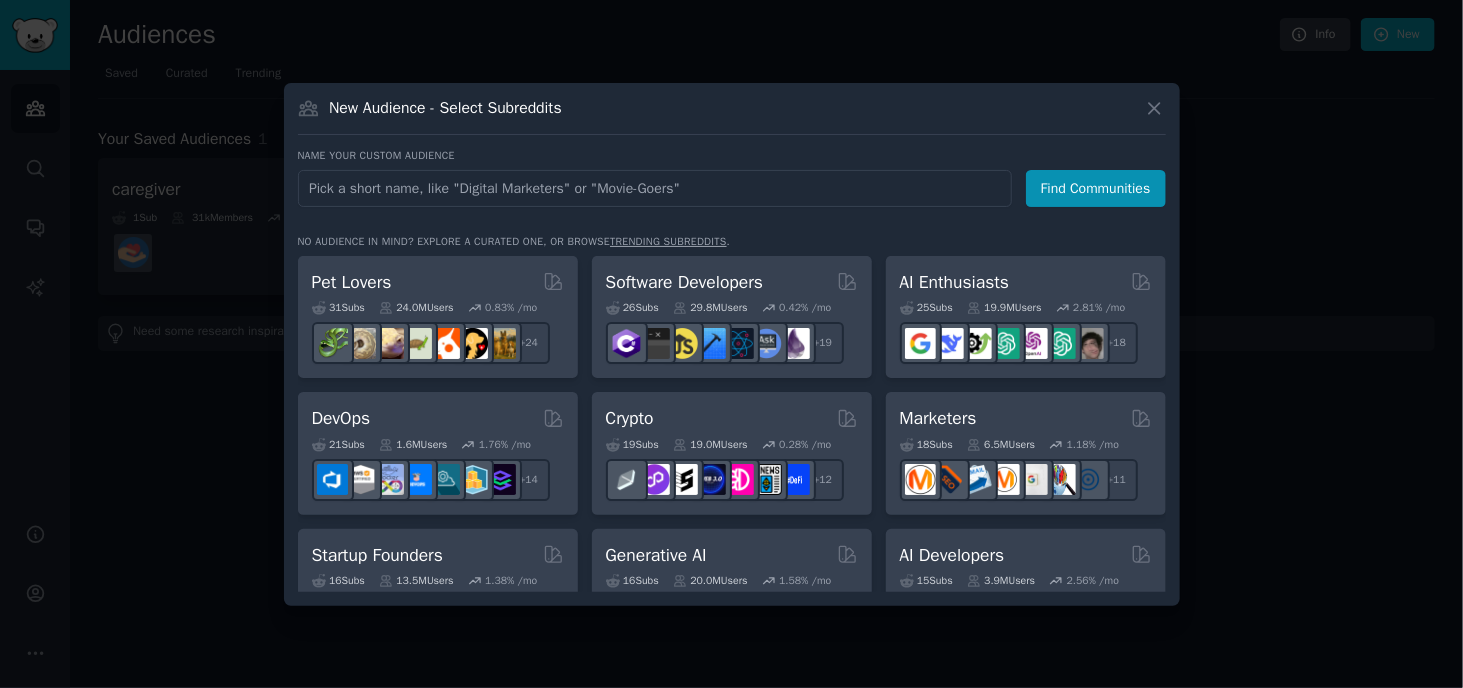 click at bounding box center [655, 188] 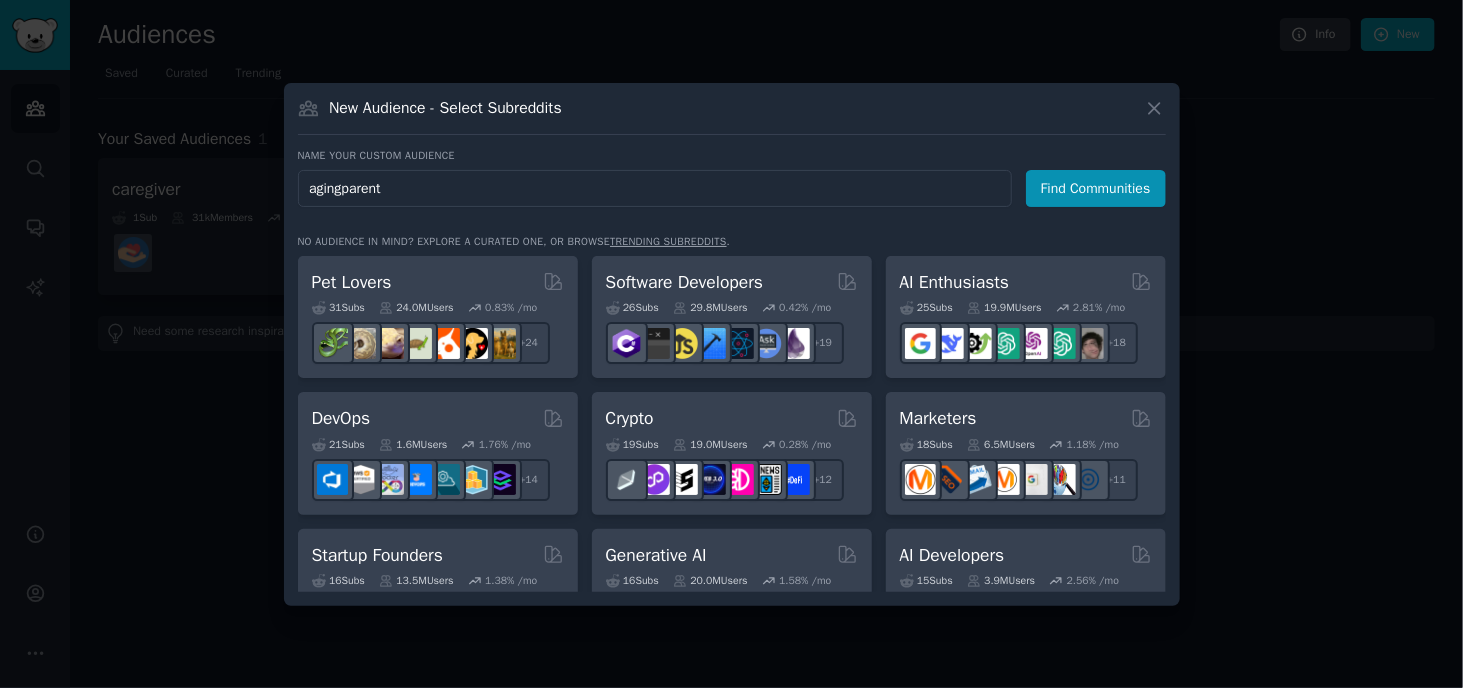 type on "agingparents" 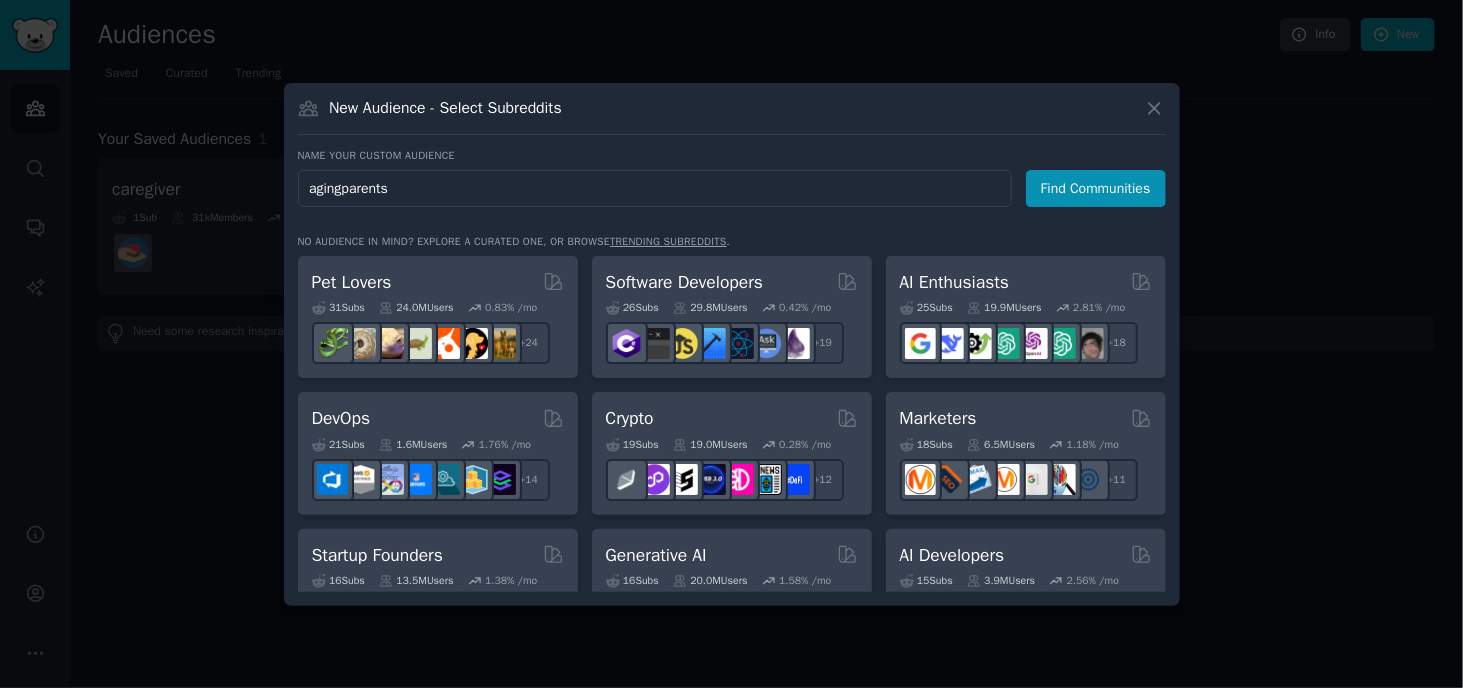 click on "Find Communities" at bounding box center [1096, 188] 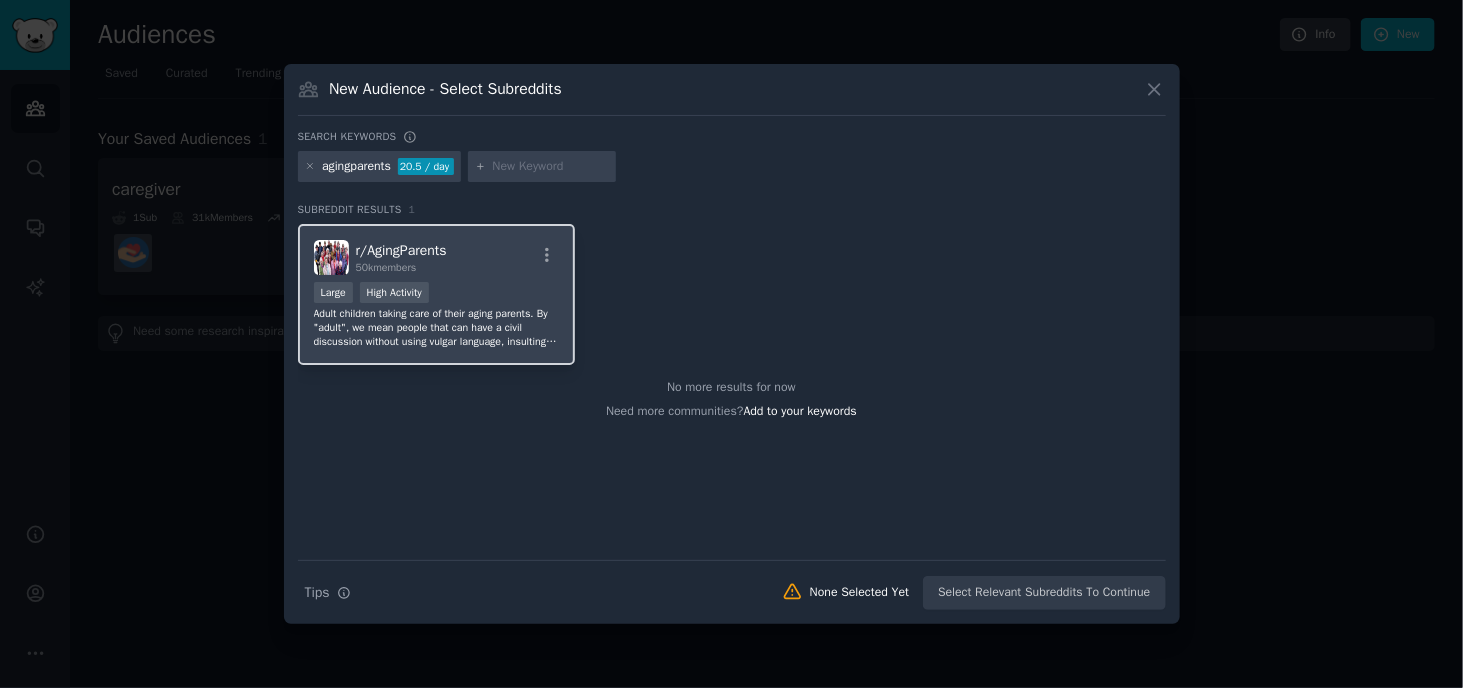 click on "r/ AgingParents 50k  members Large High Activity Adult children taking care of their aging parents.  By "adult", we mean people that can have a civil discussion without using vulgar language, insulting each other and can hold on-topic discussions about how to care for their aging parent.  Discussions about why you don't want to care for a parent are off-topic for this subreddit." at bounding box center (437, 294) 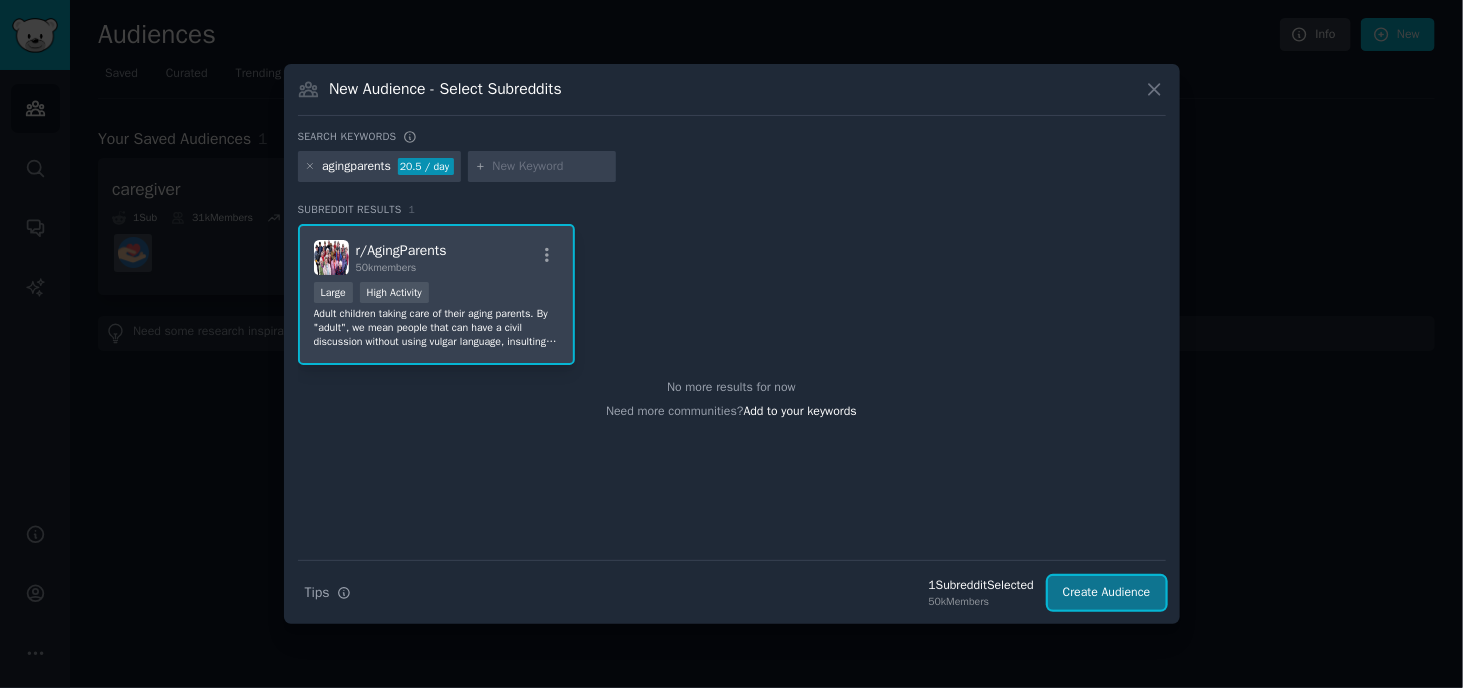 click on "Create Audience" at bounding box center [1107, 593] 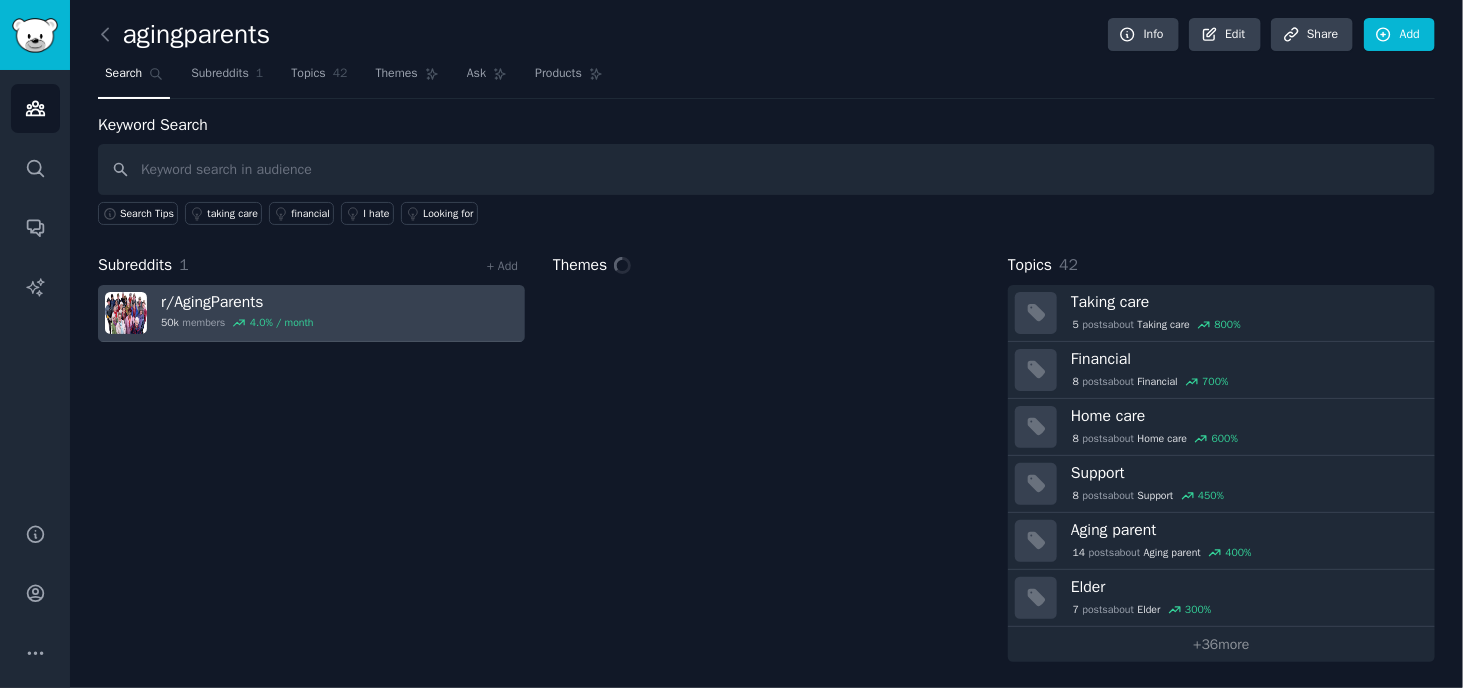 click on "r/ AgingParents 50k  members 4.0 % / month" at bounding box center (311, 313) 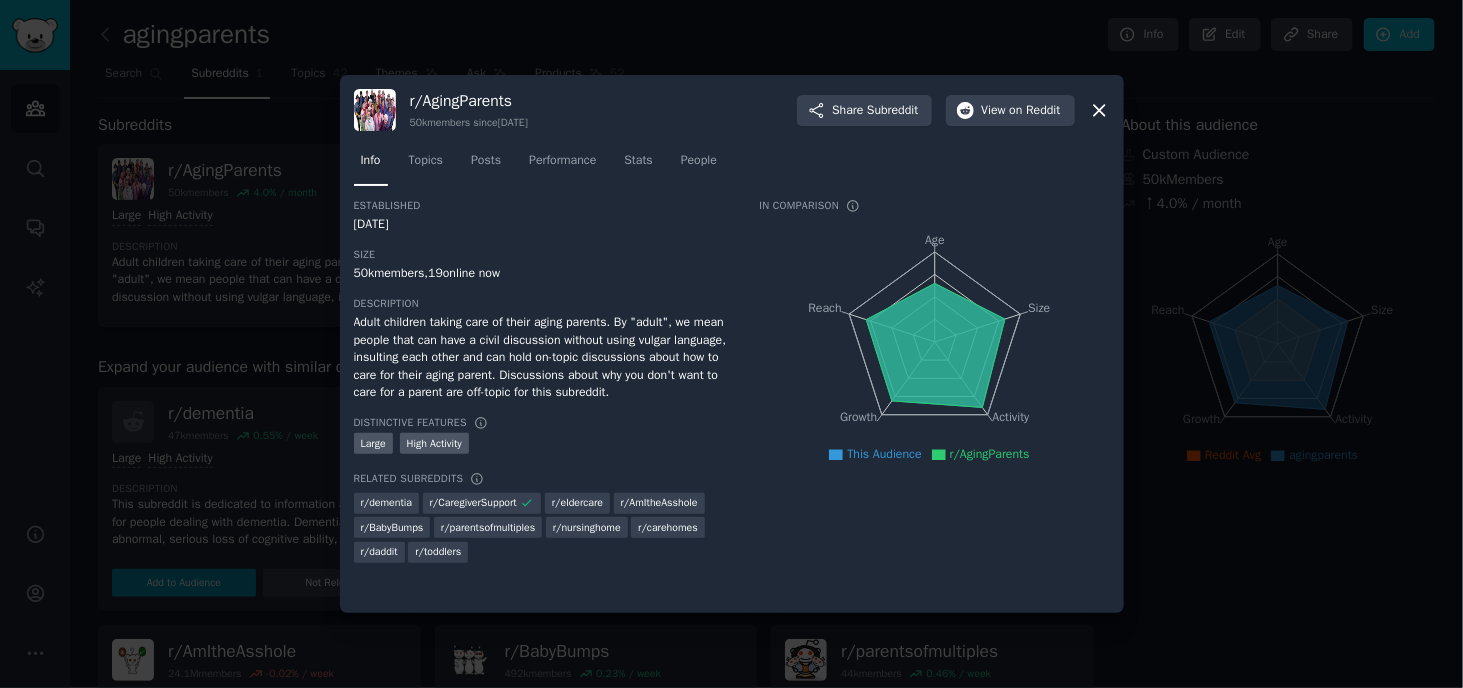 click 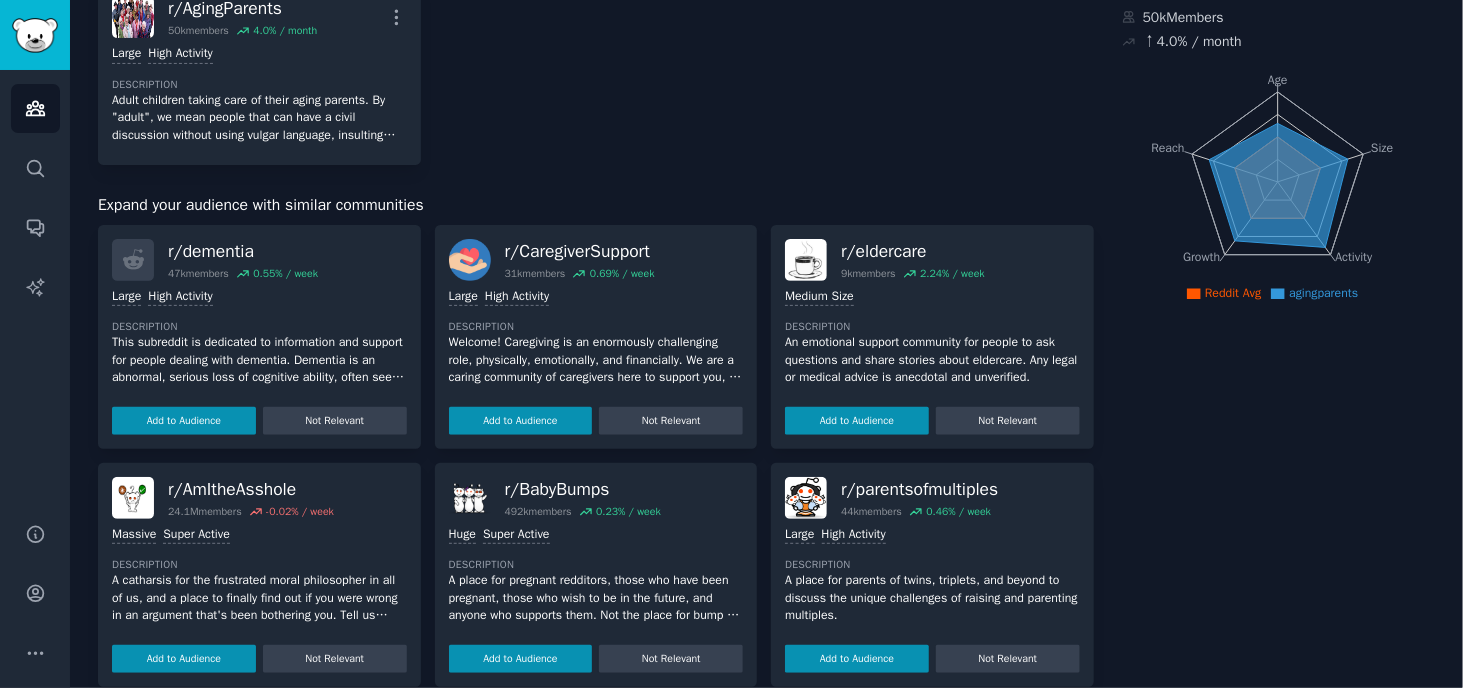 scroll, scrollTop: 0, scrollLeft: 0, axis: both 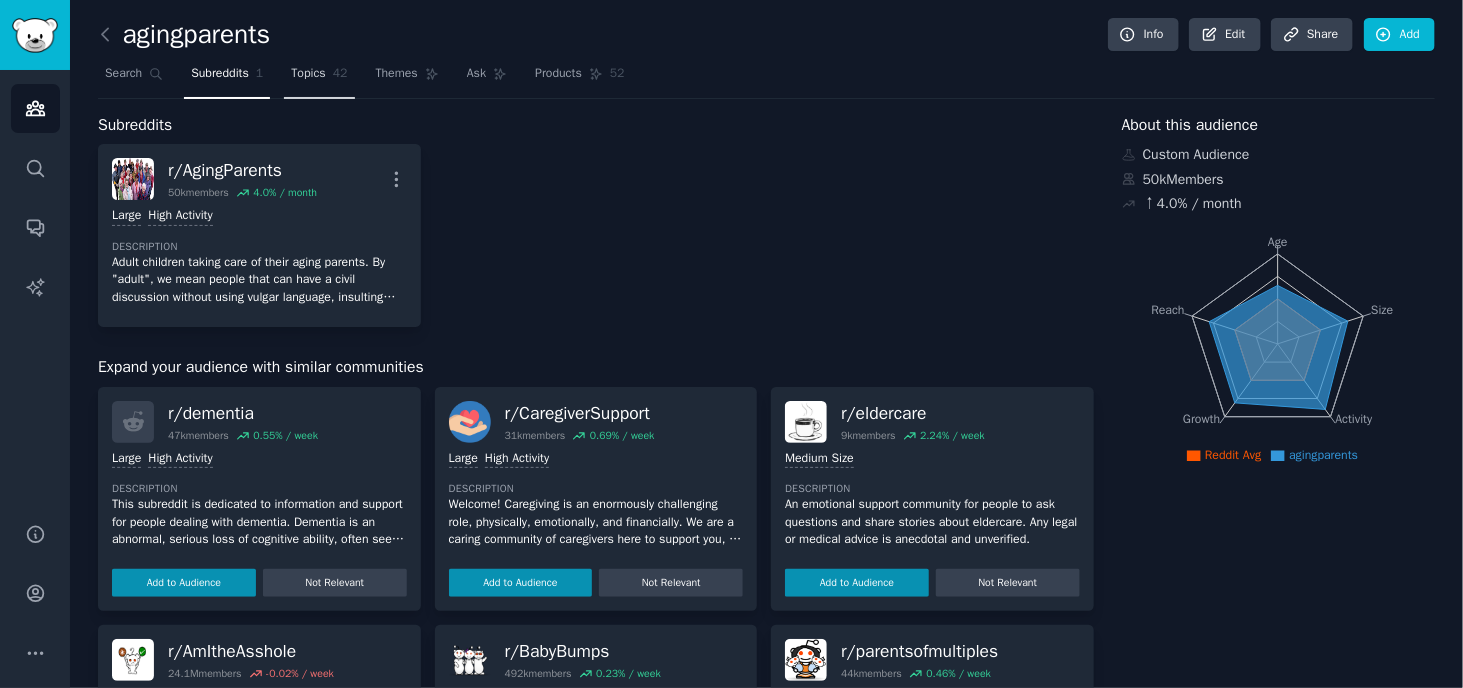 click on "Topics" at bounding box center (308, 74) 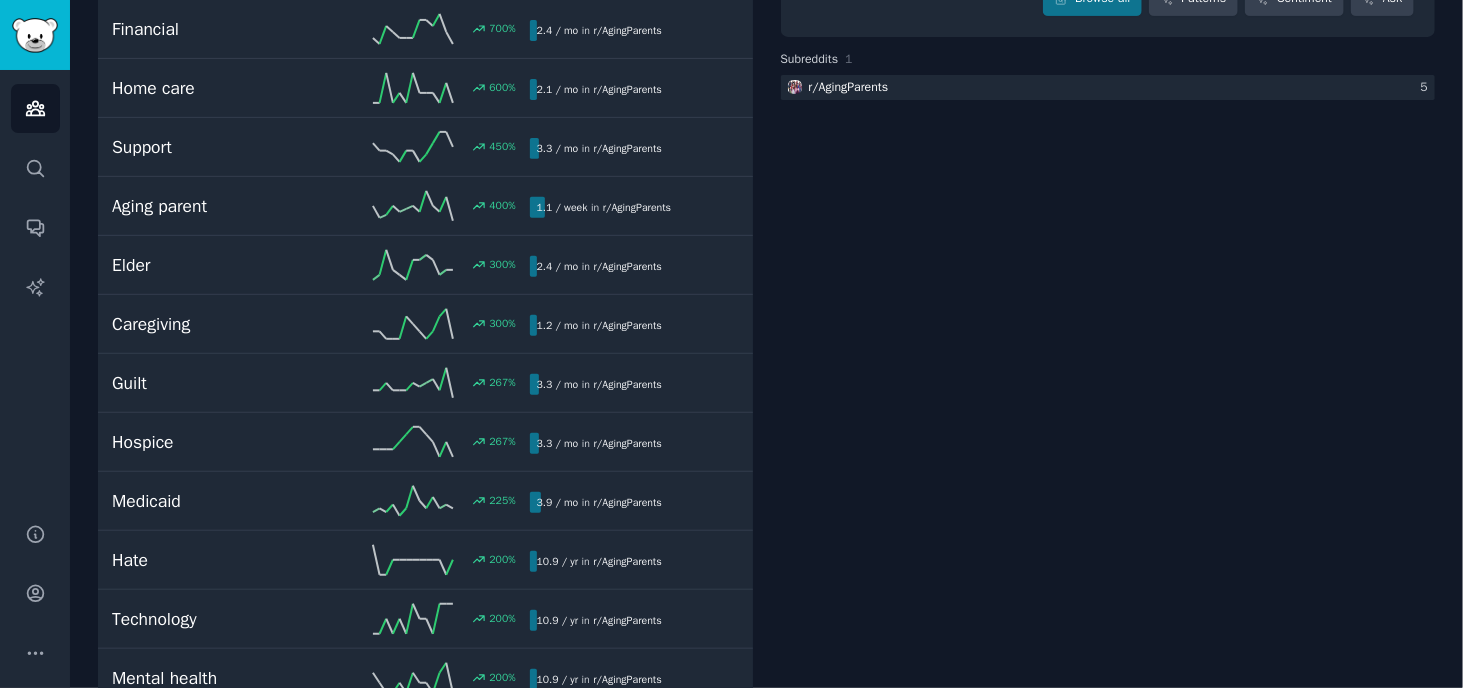 scroll, scrollTop: 0, scrollLeft: 0, axis: both 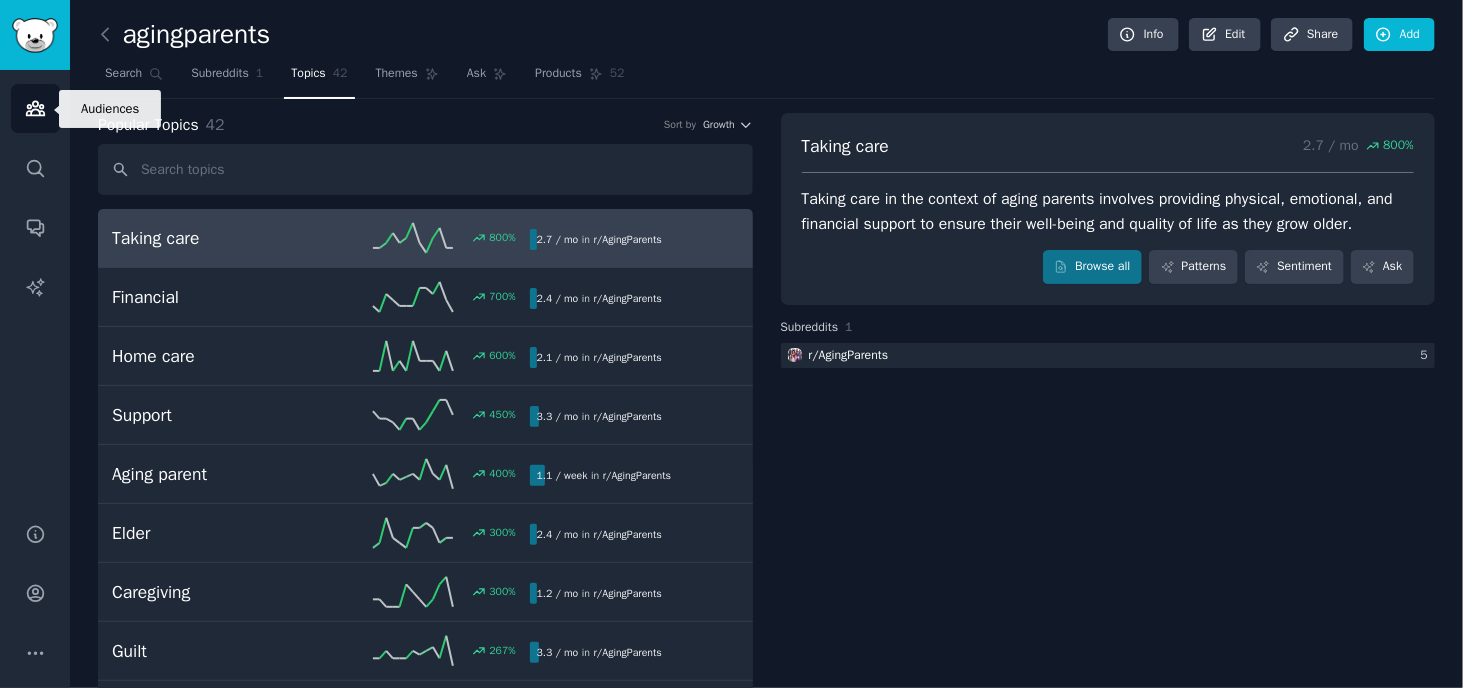 click on "Audiences" at bounding box center (35, 108) 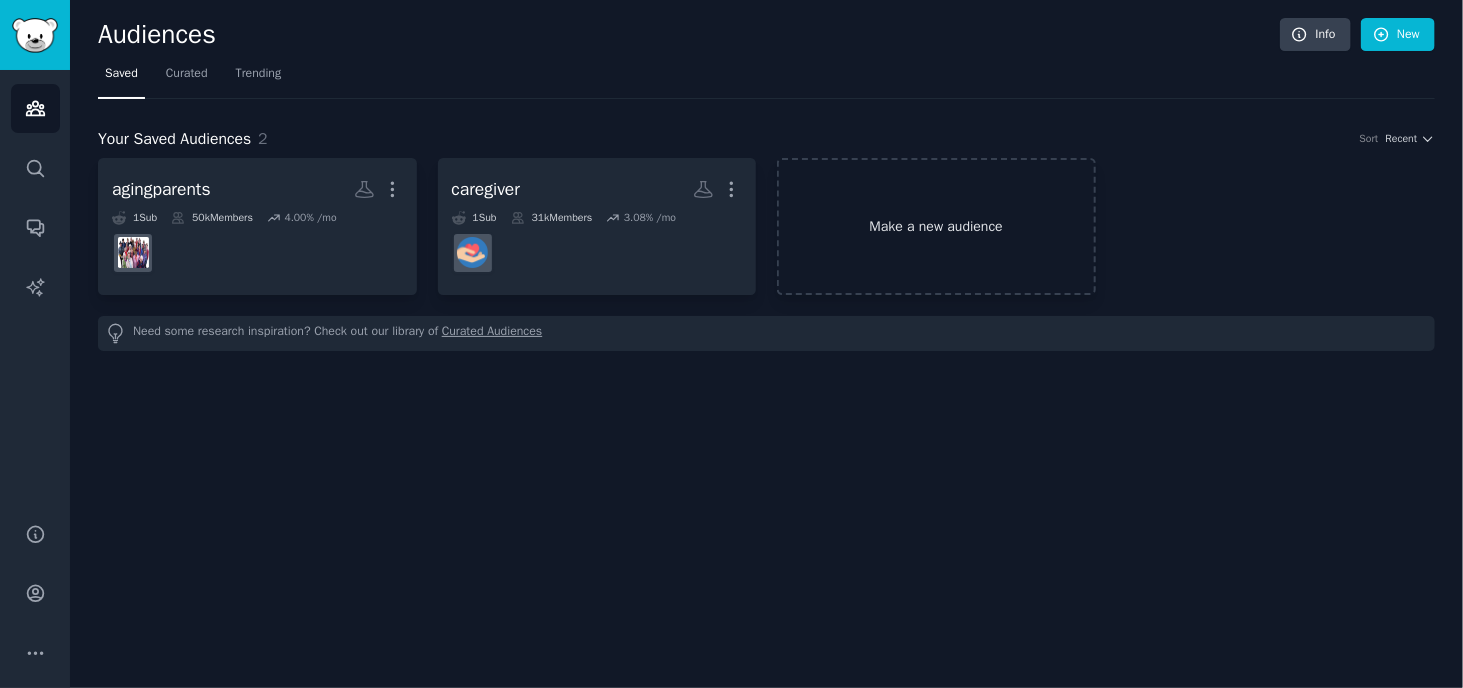 click on "Make a new audience" at bounding box center (936, 226) 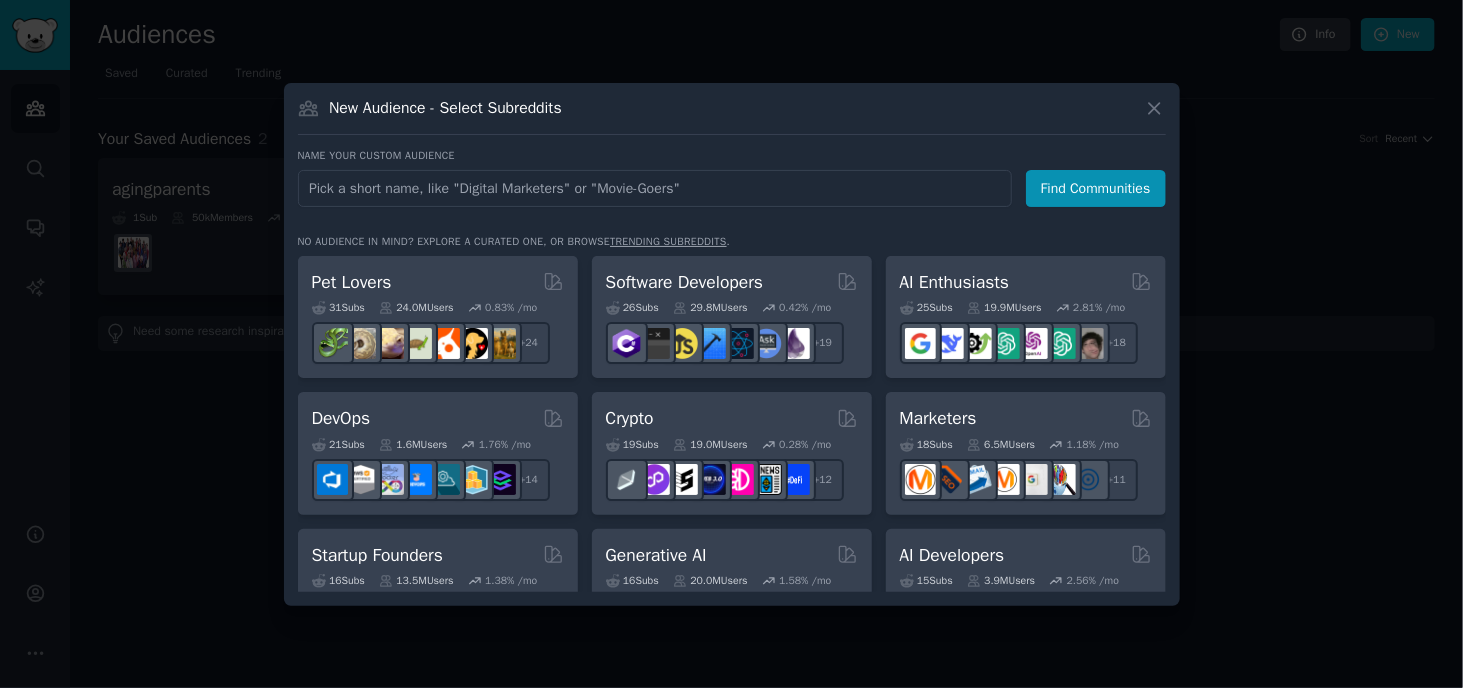 click at bounding box center (655, 188) 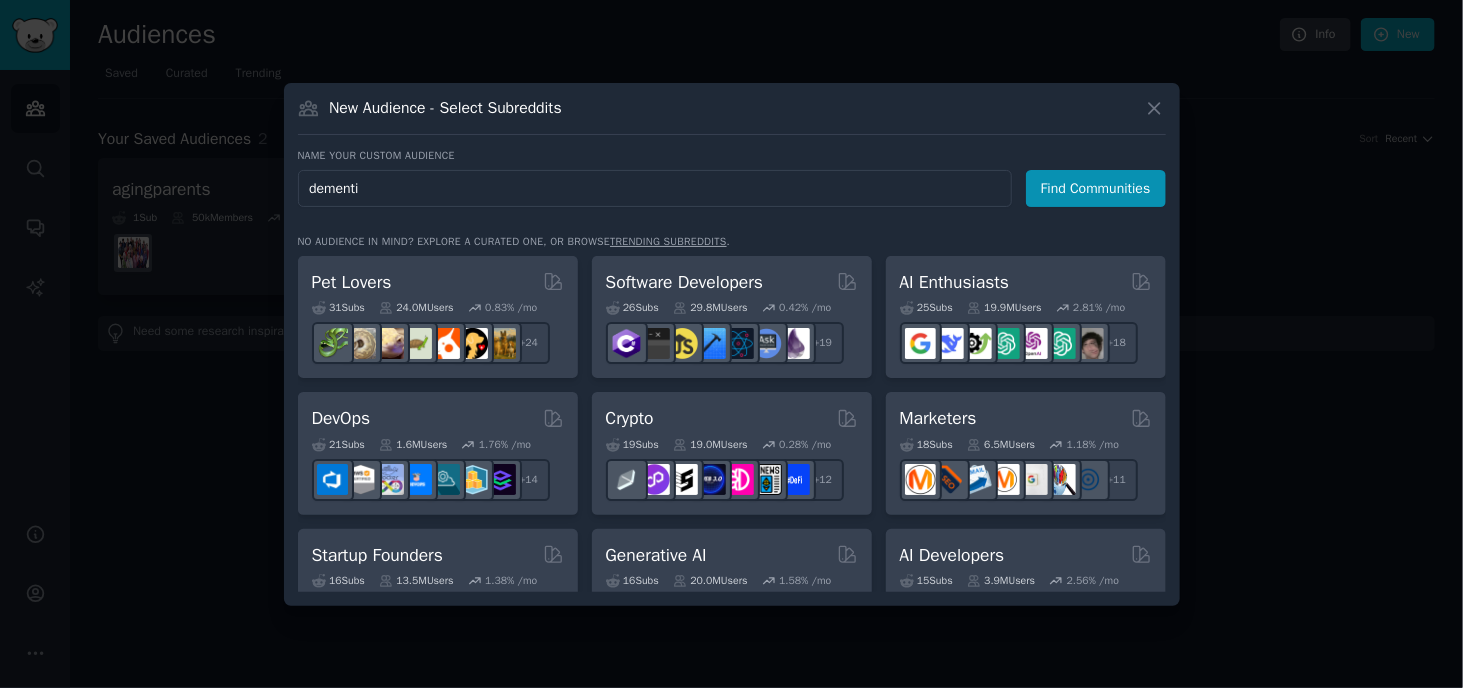 type on "dementia" 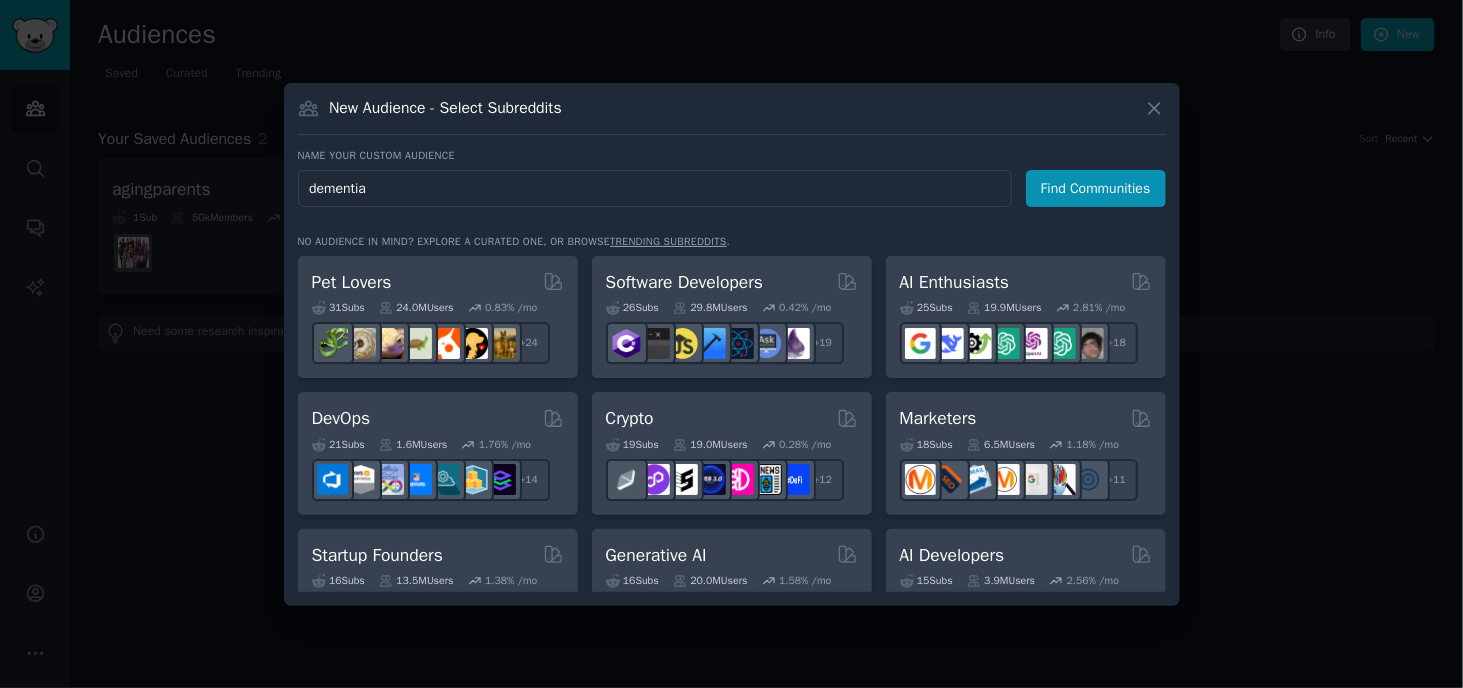 click on "Find Communities" at bounding box center (1096, 188) 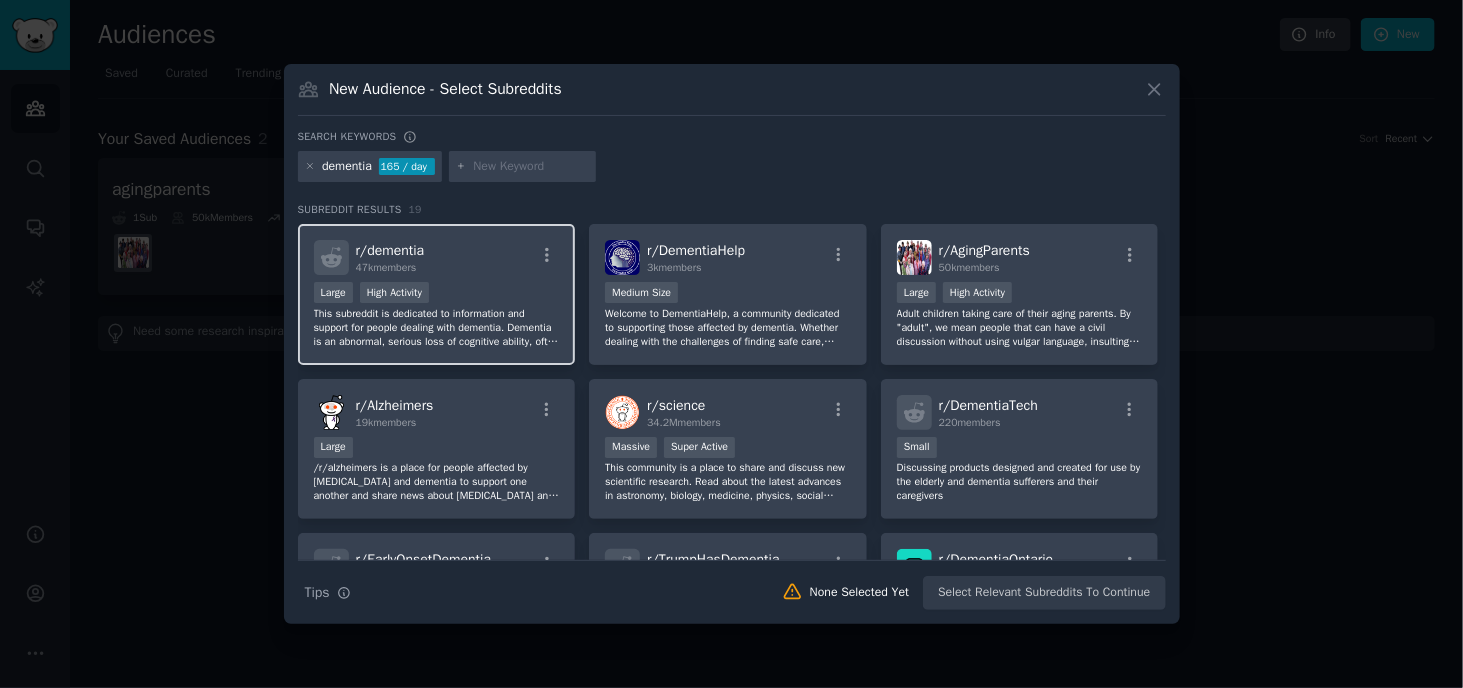 click on "r/ dementia" at bounding box center [390, 250] 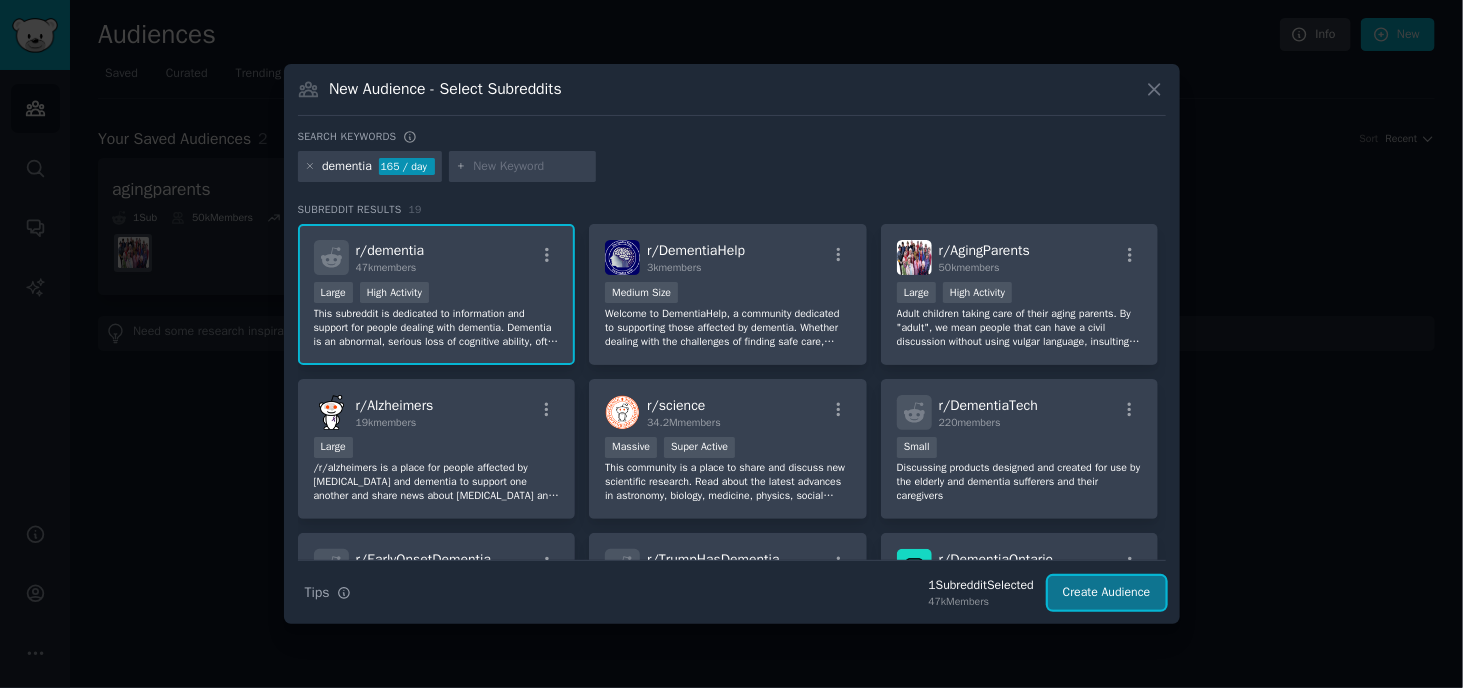 click on "Create Audience" at bounding box center (1107, 593) 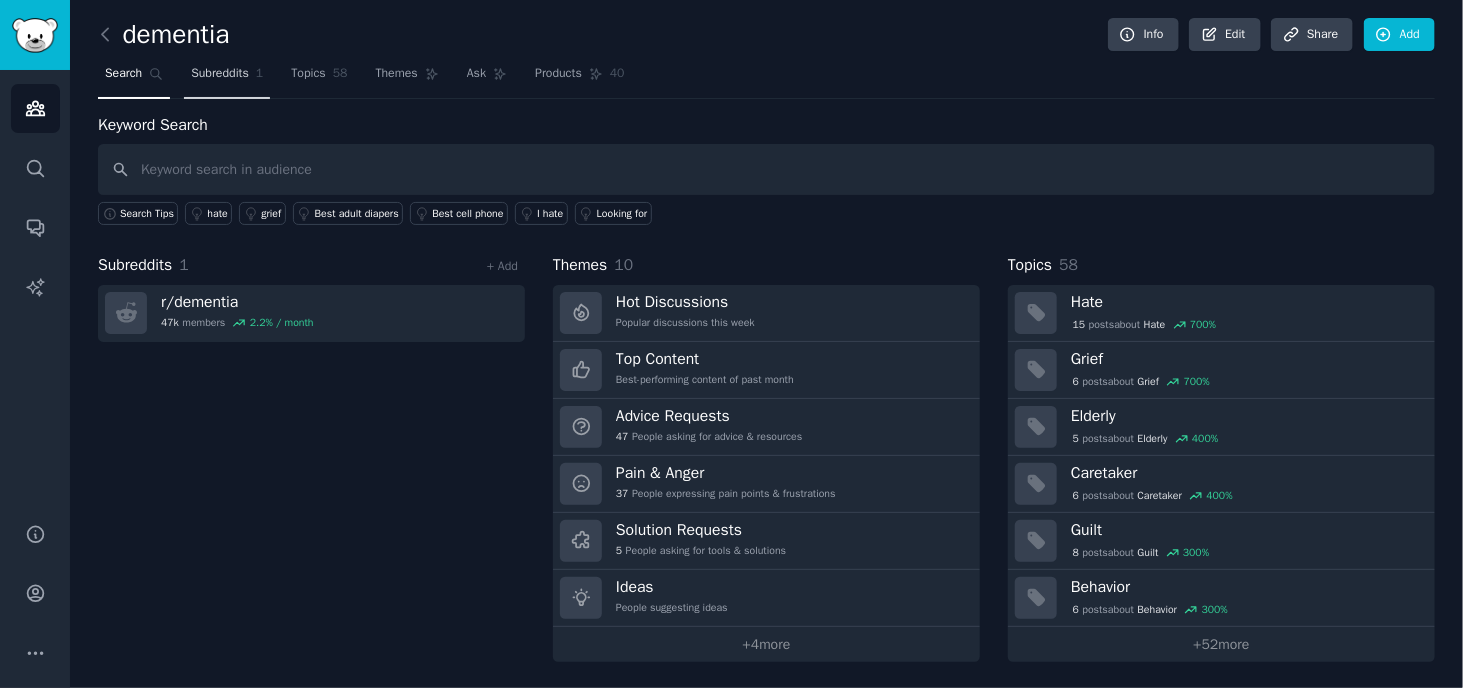 click on "Subreddits 1" at bounding box center (227, 78) 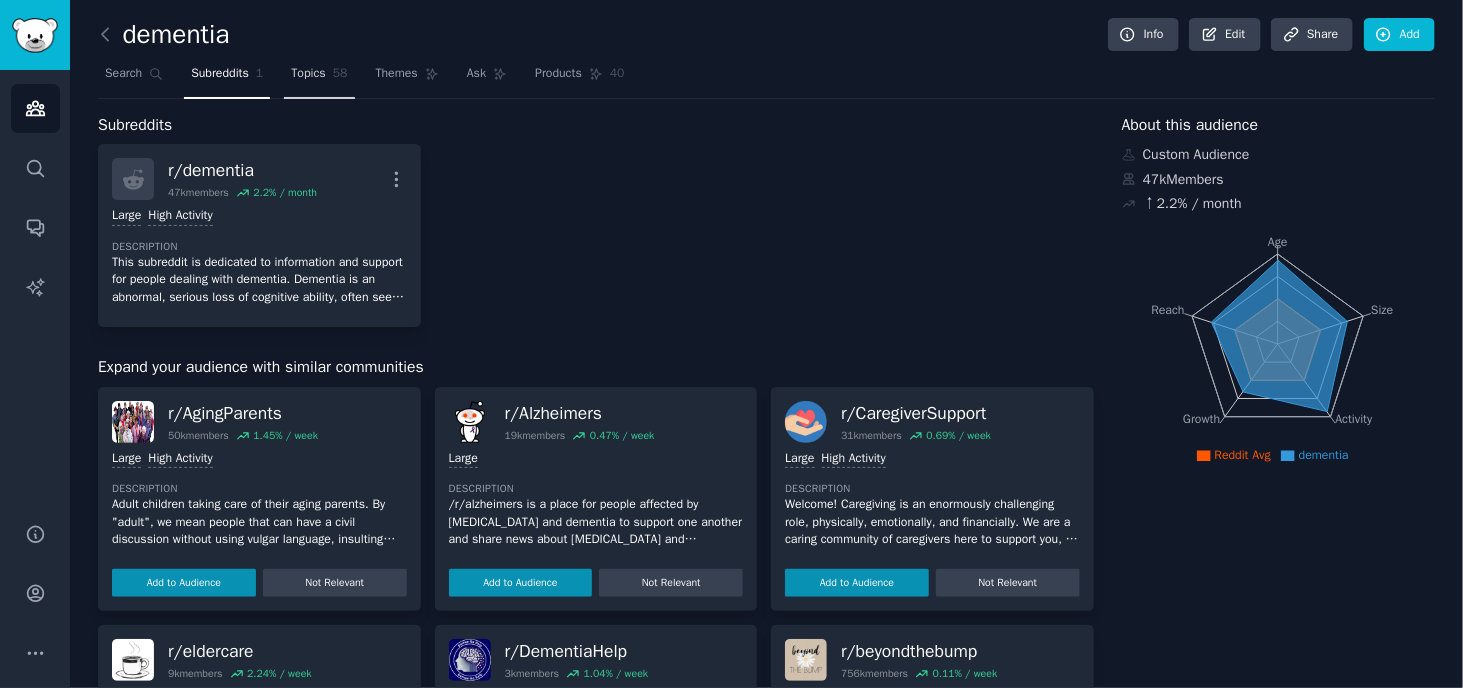 click on "58" 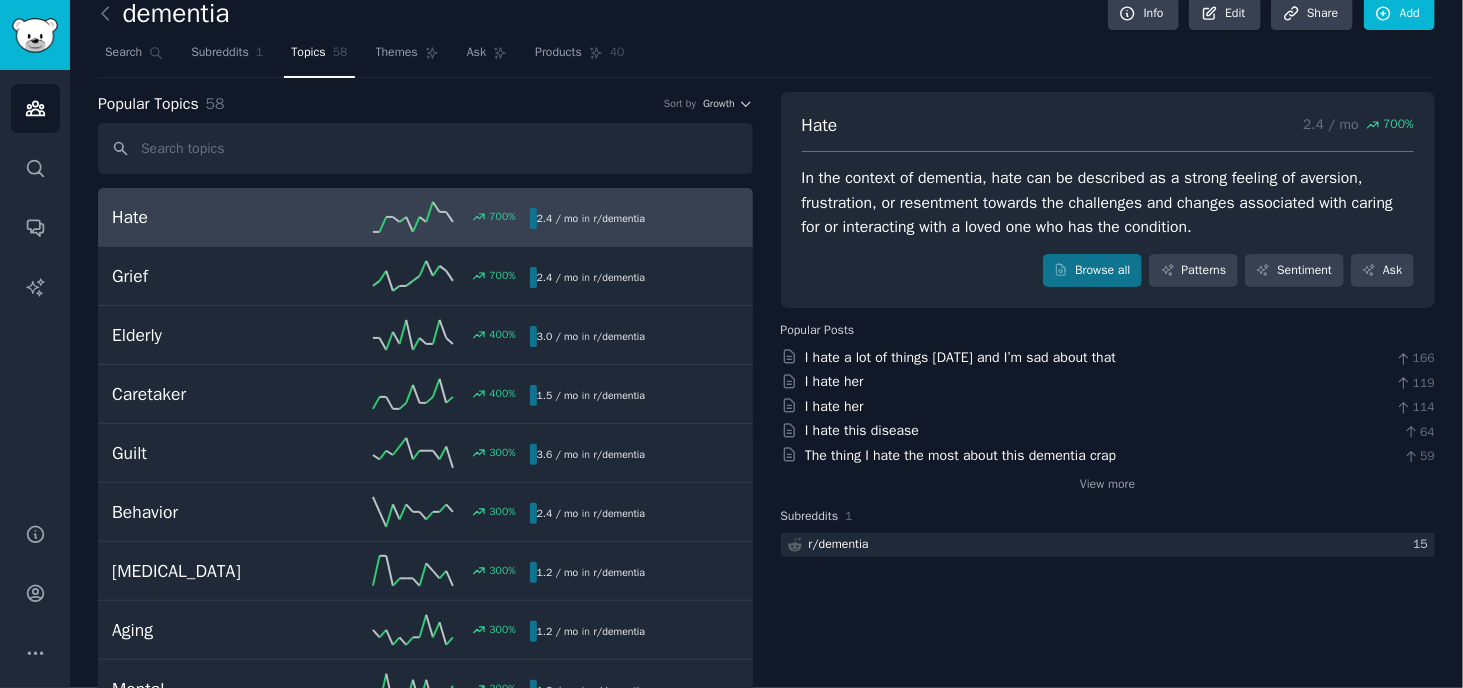 scroll, scrollTop: 0, scrollLeft: 0, axis: both 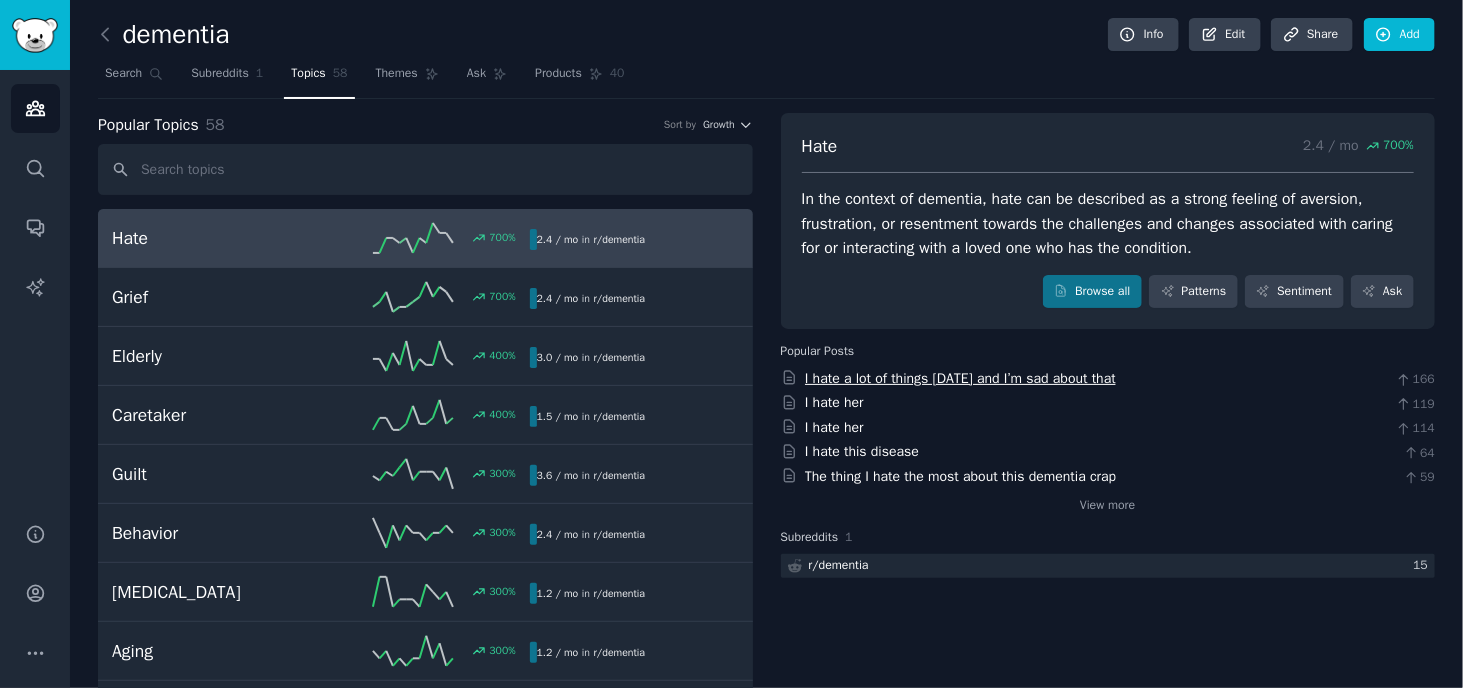 click on "I hate a lot of things [DATE] and I’m sad about that" at bounding box center [960, 378] 